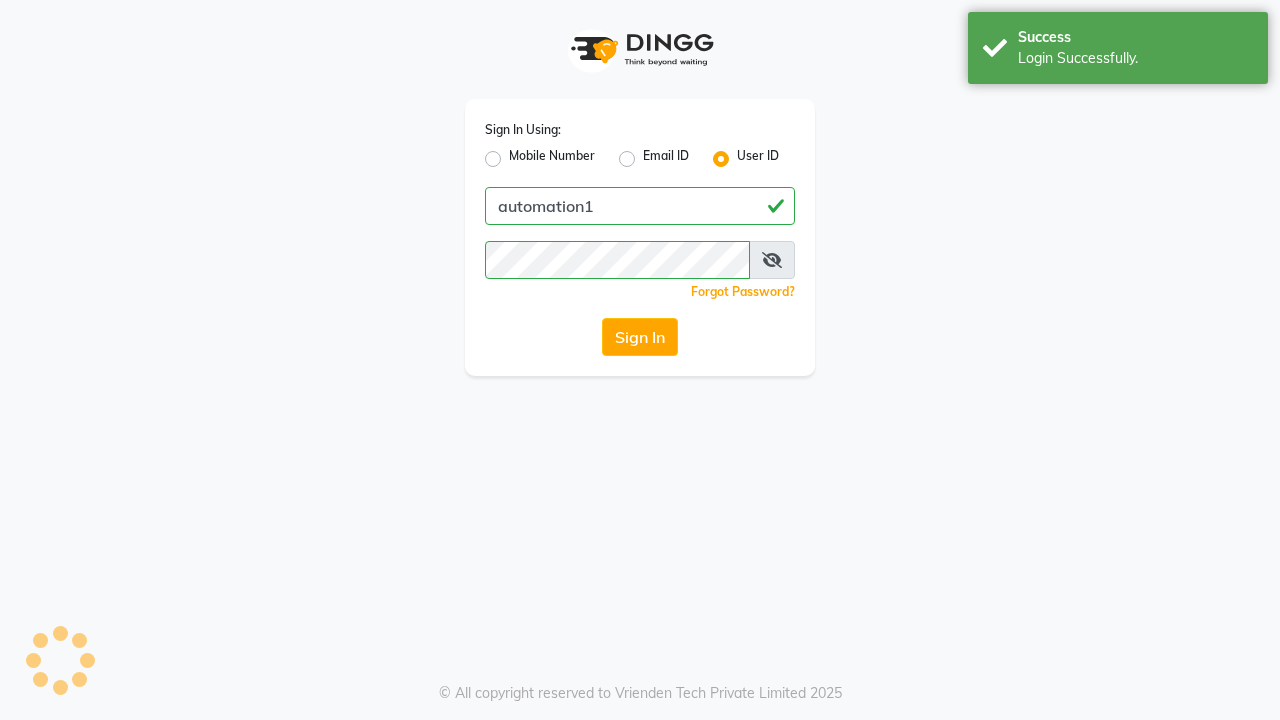 scroll, scrollTop: 0, scrollLeft: 0, axis: both 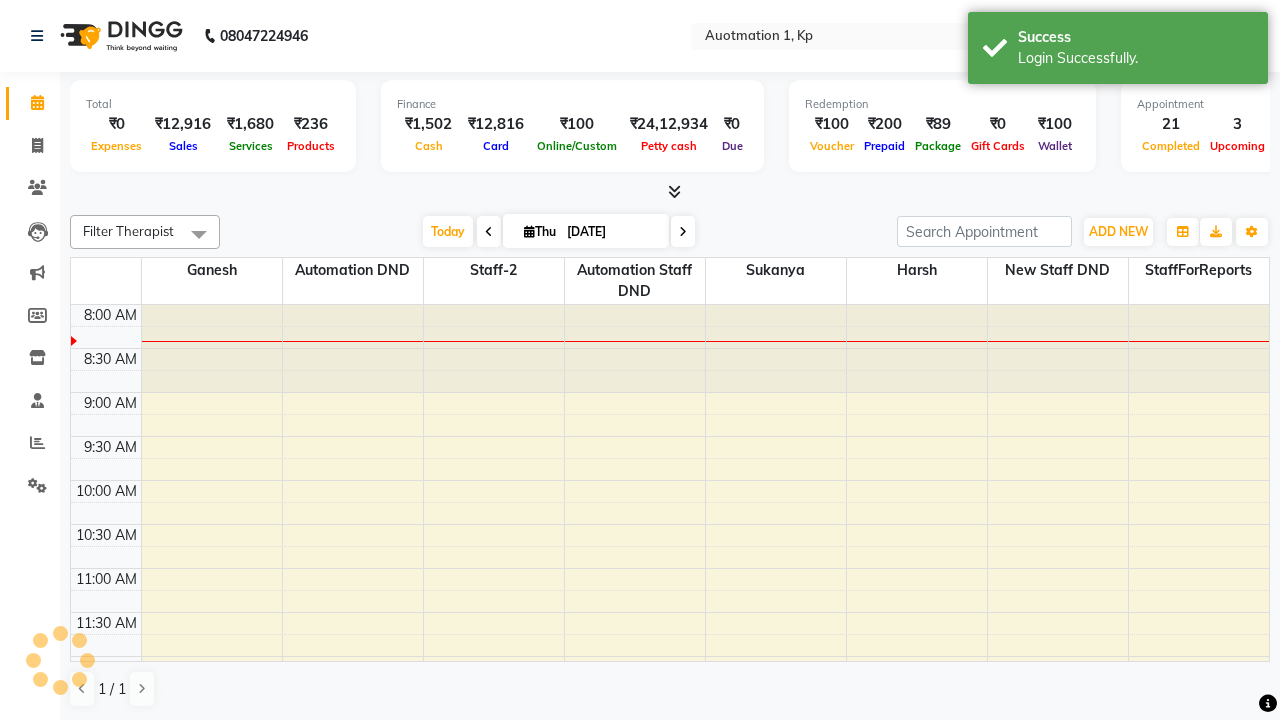 select on "en" 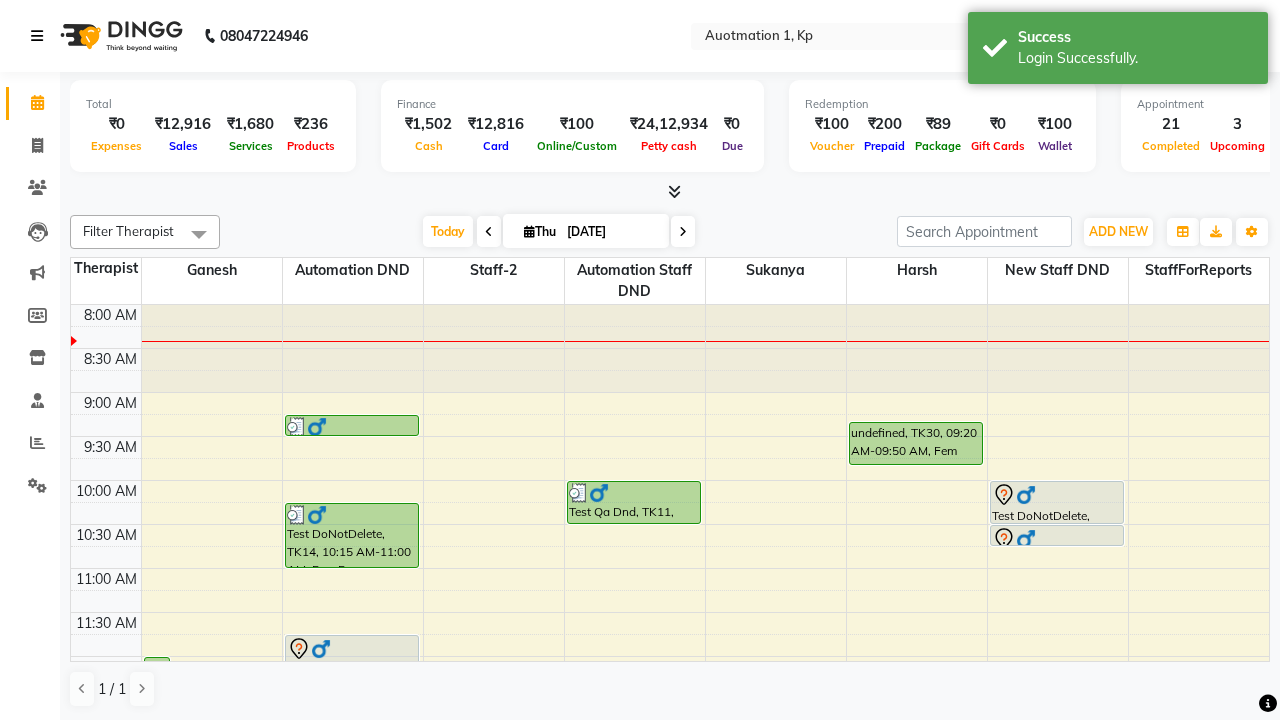 click at bounding box center (37, 36) 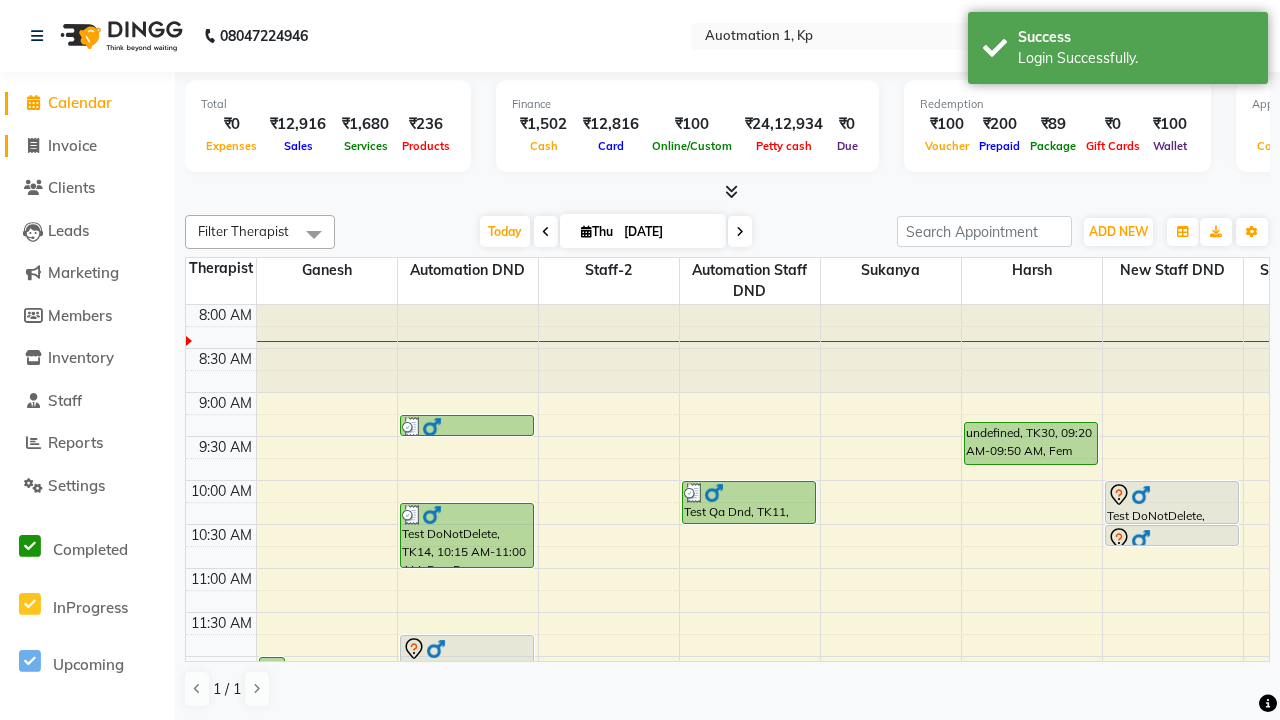 click on "Invoice" 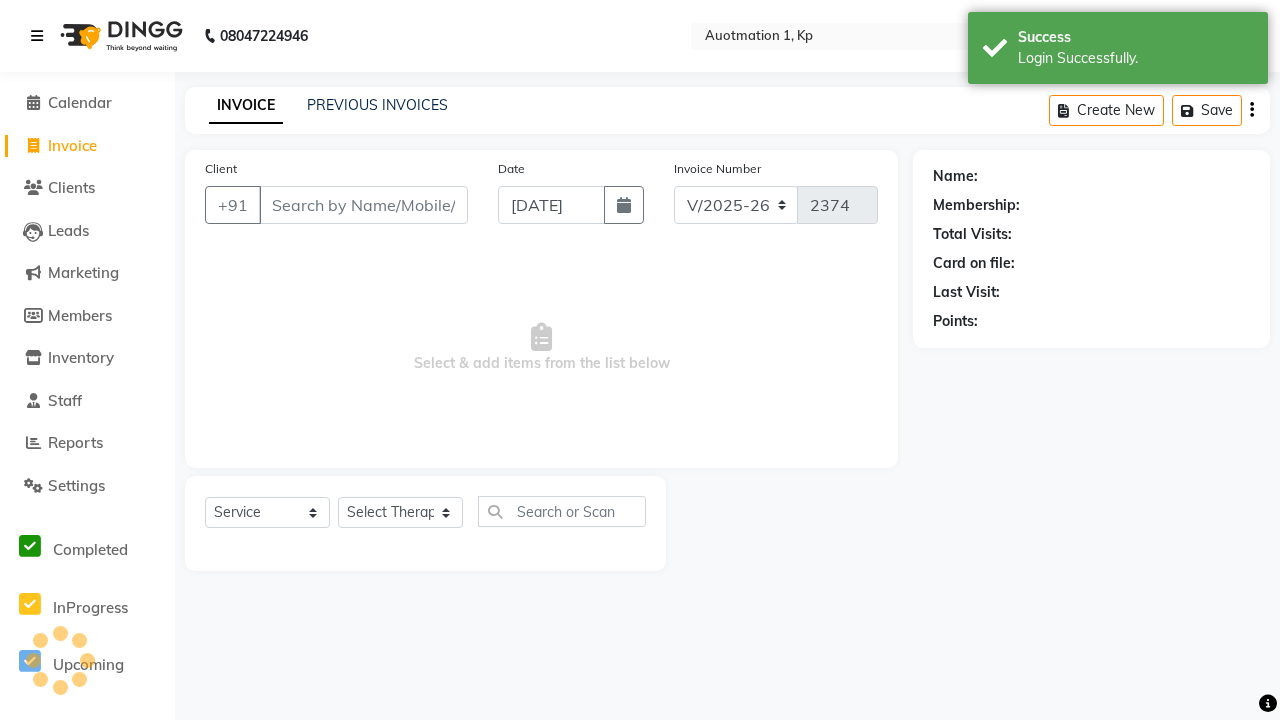 click at bounding box center (37, 36) 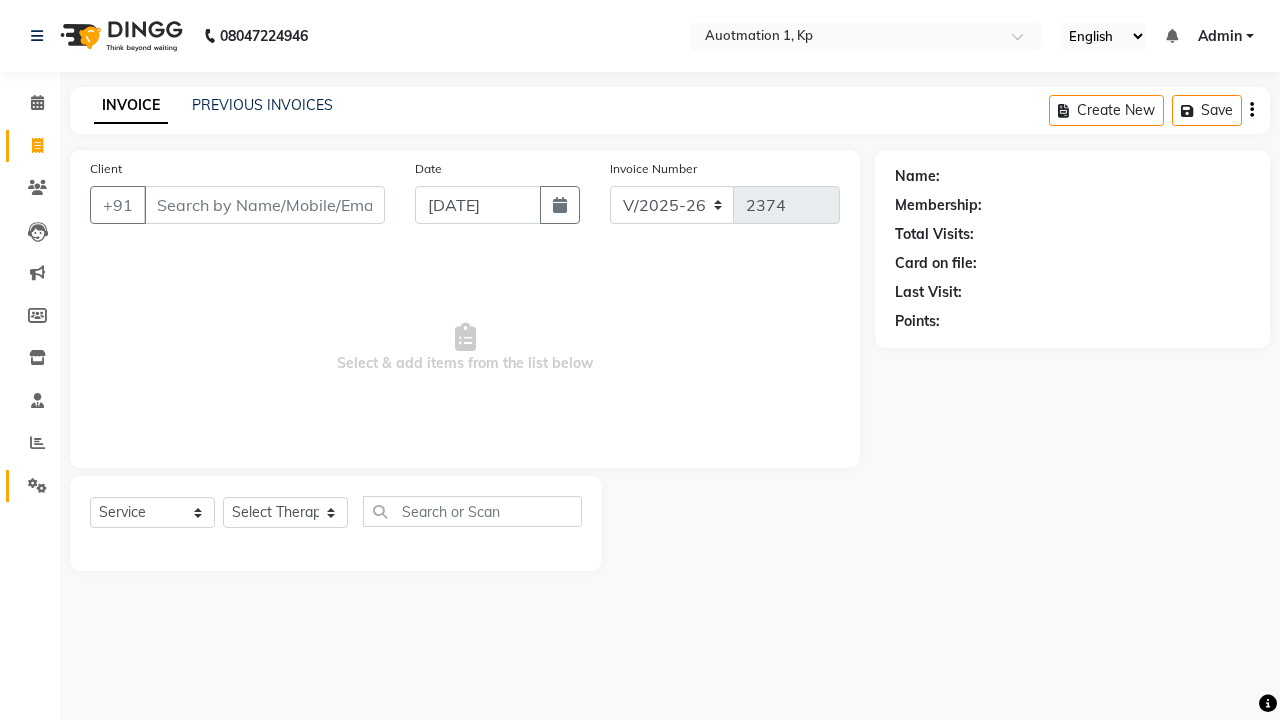 click 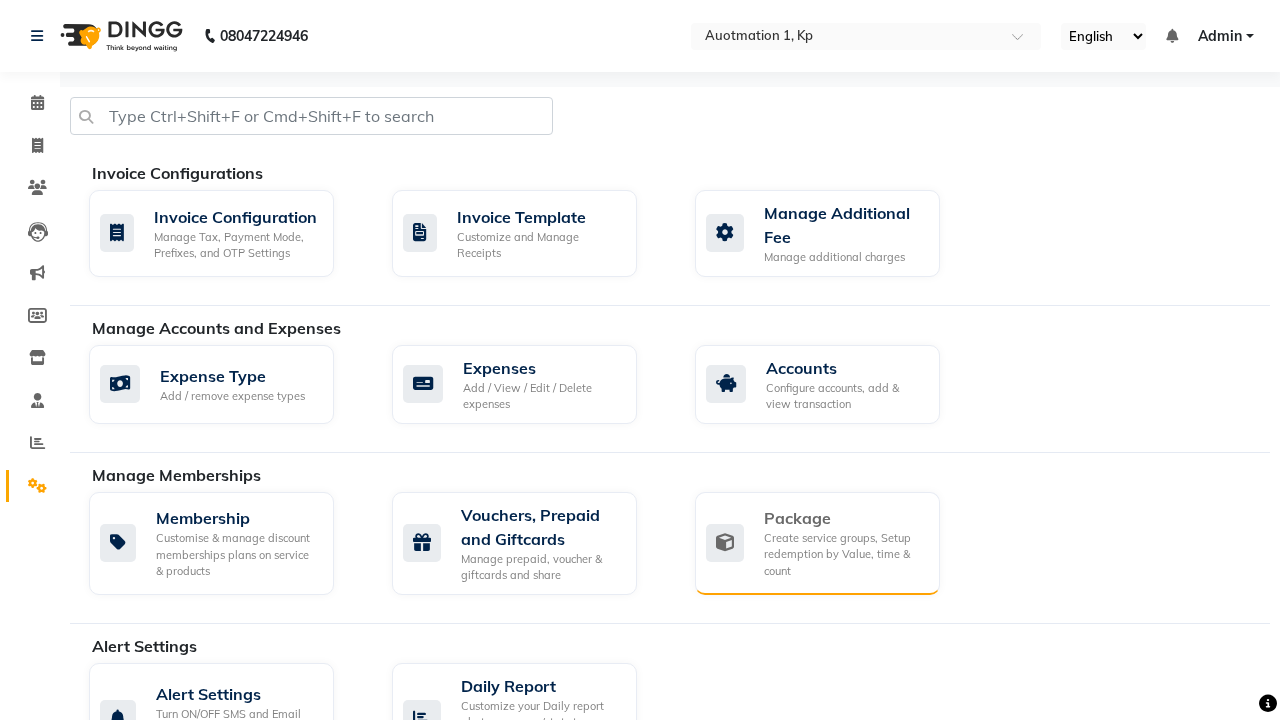 click on "Package" 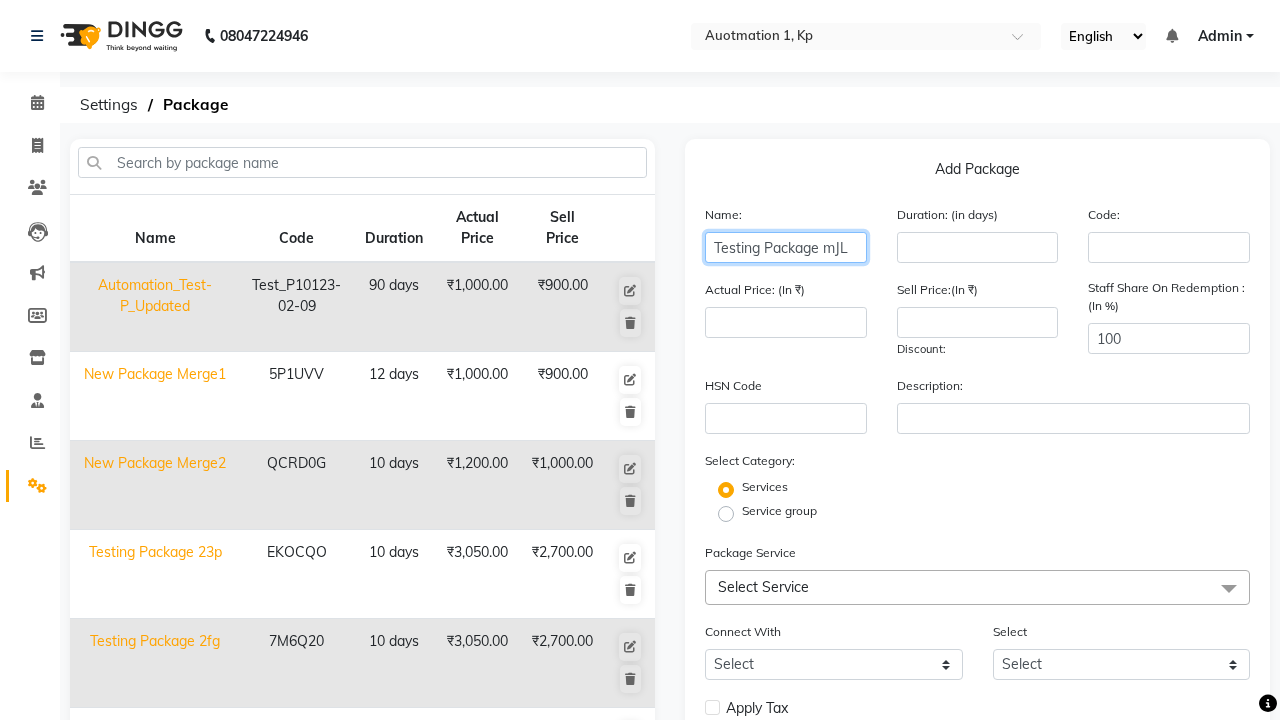 type on "Testing Package mJL" 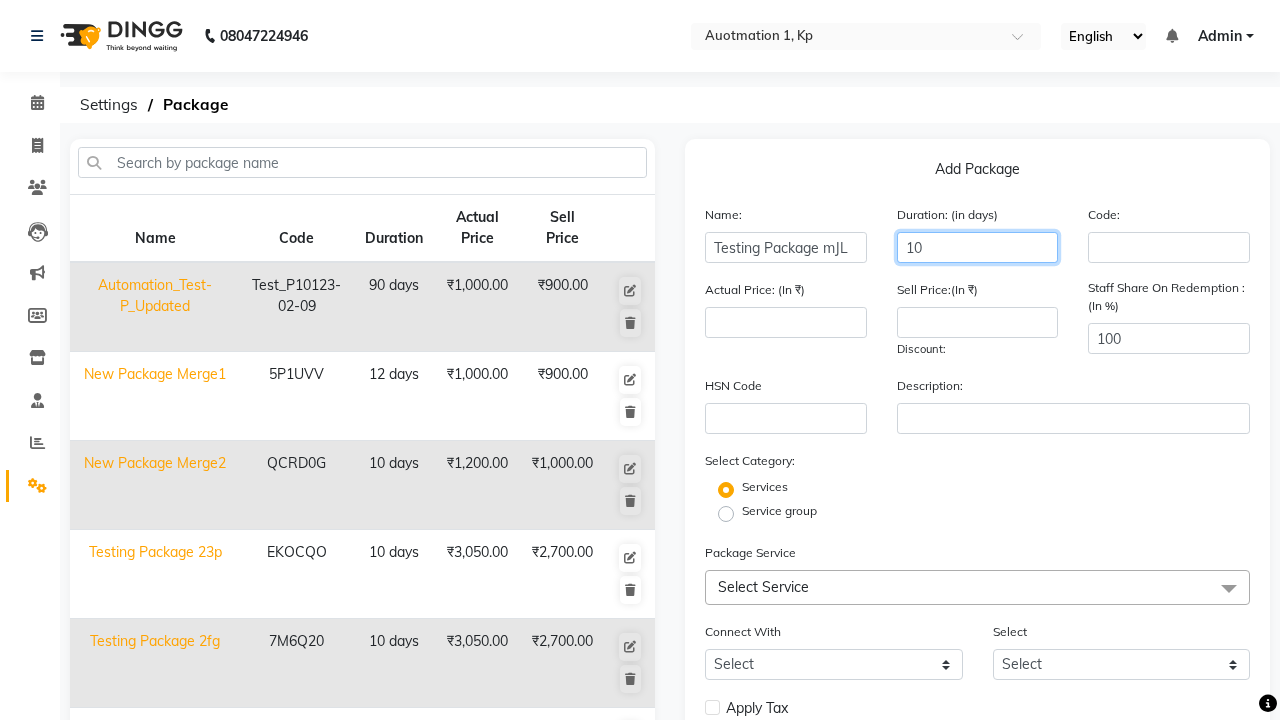 type on "10" 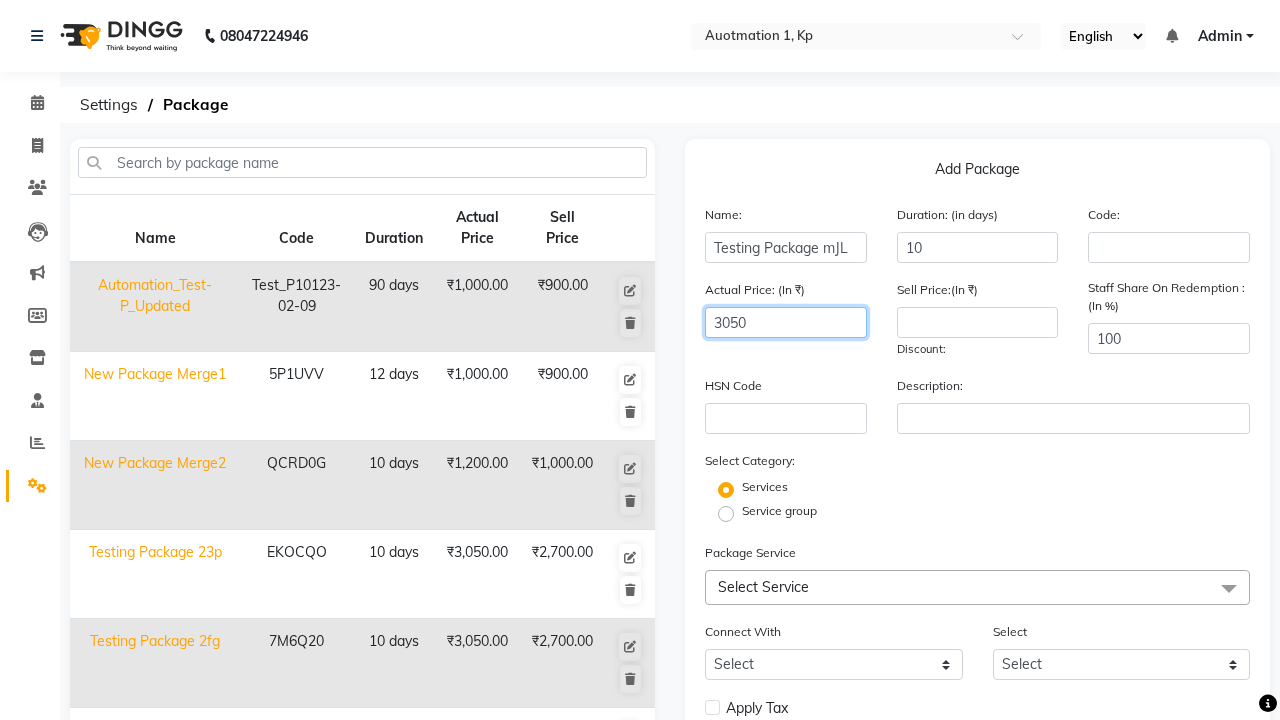 type on "3050" 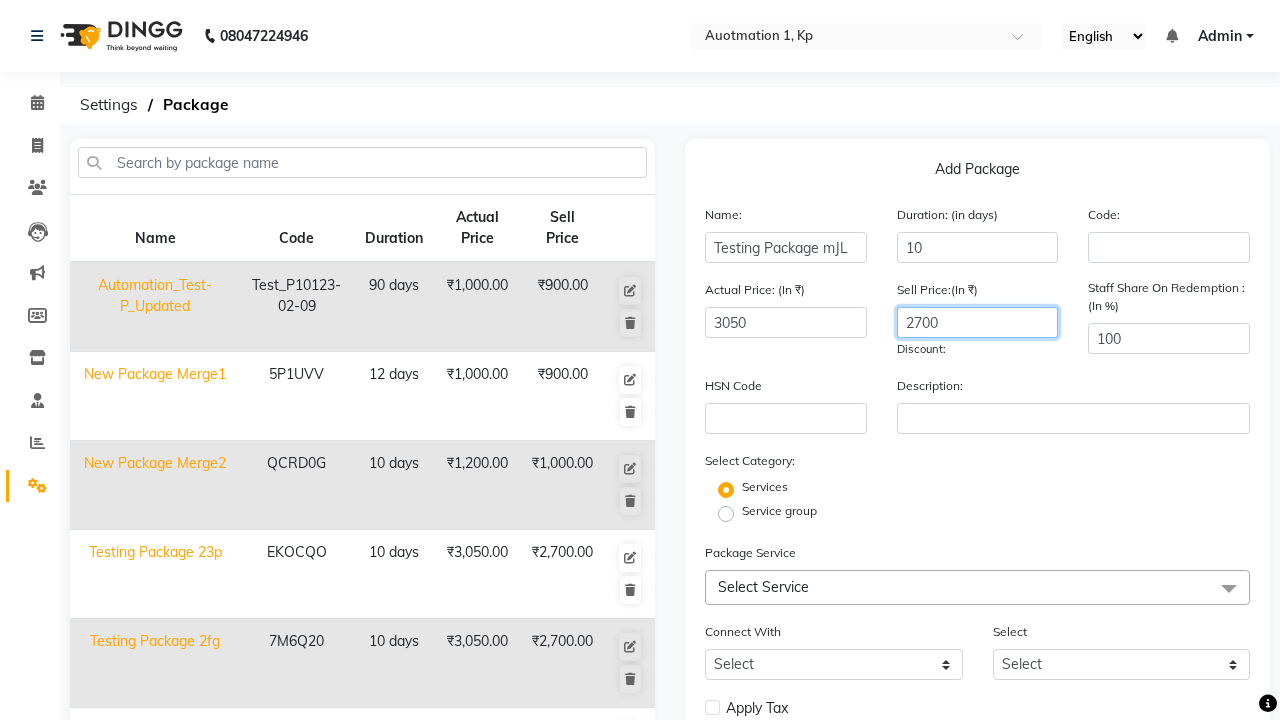 type on "2700" 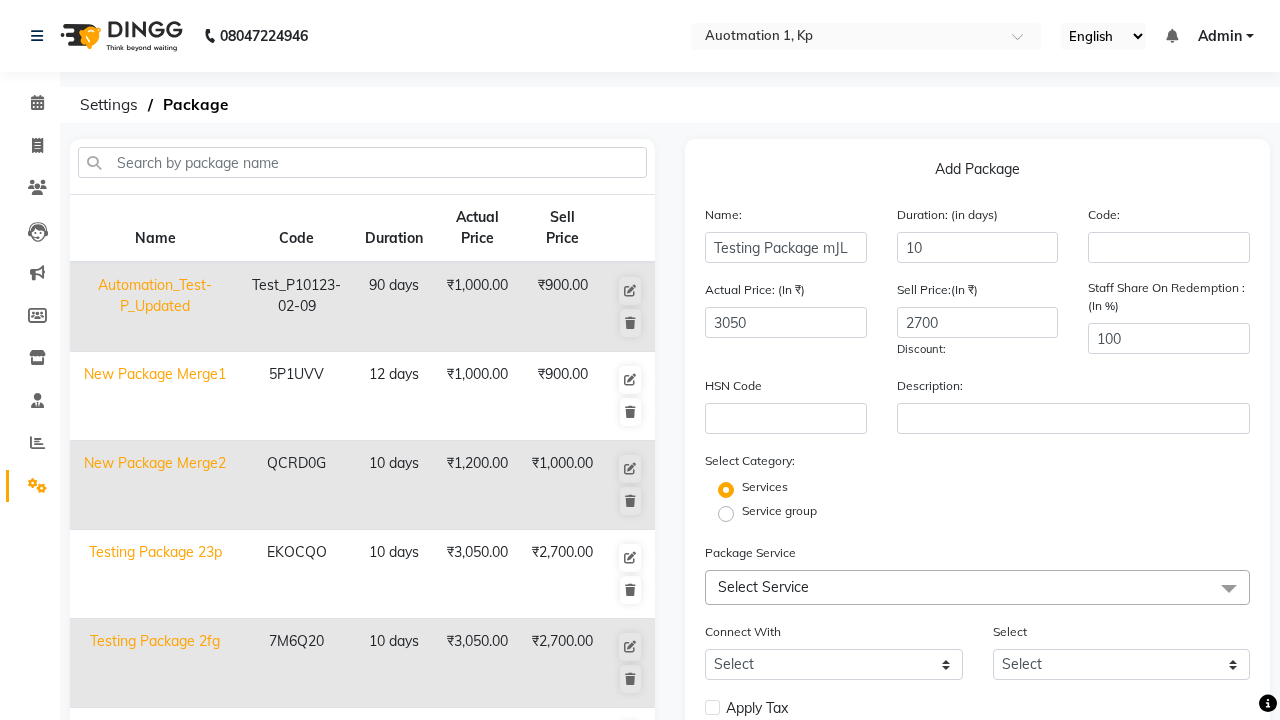 click on "Service group" 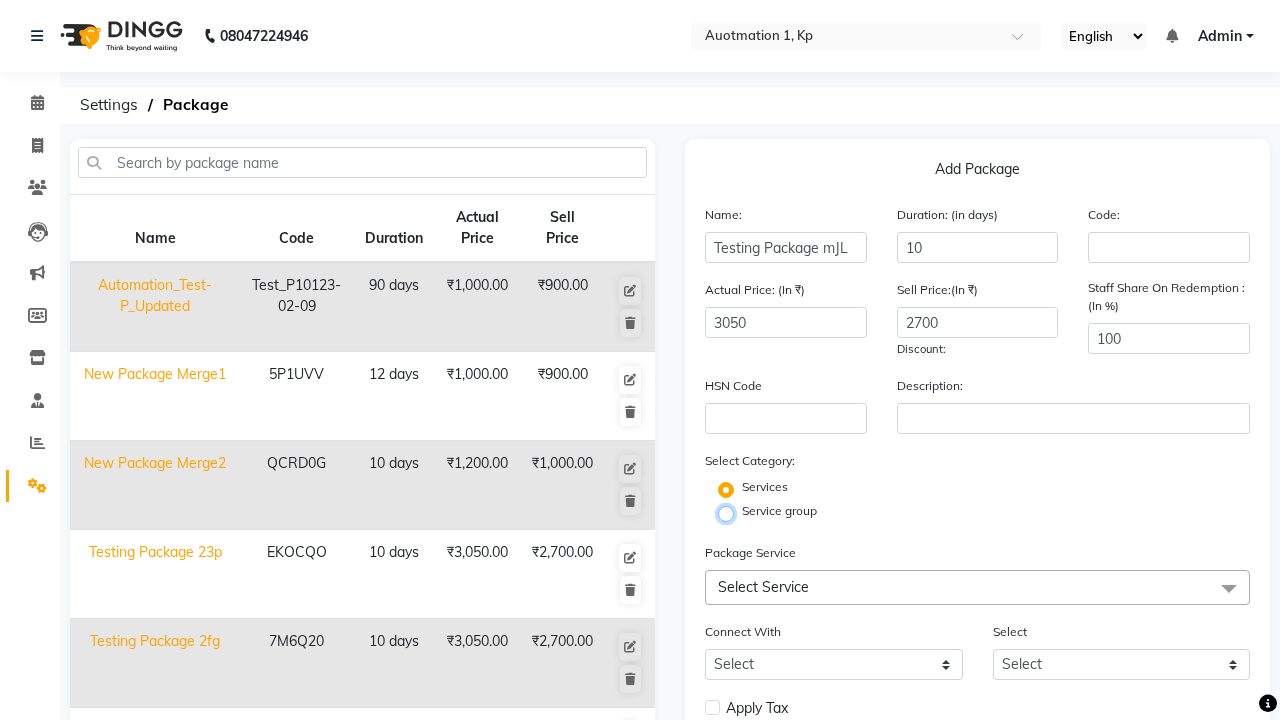 click on "Service group" at bounding box center [732, 512] 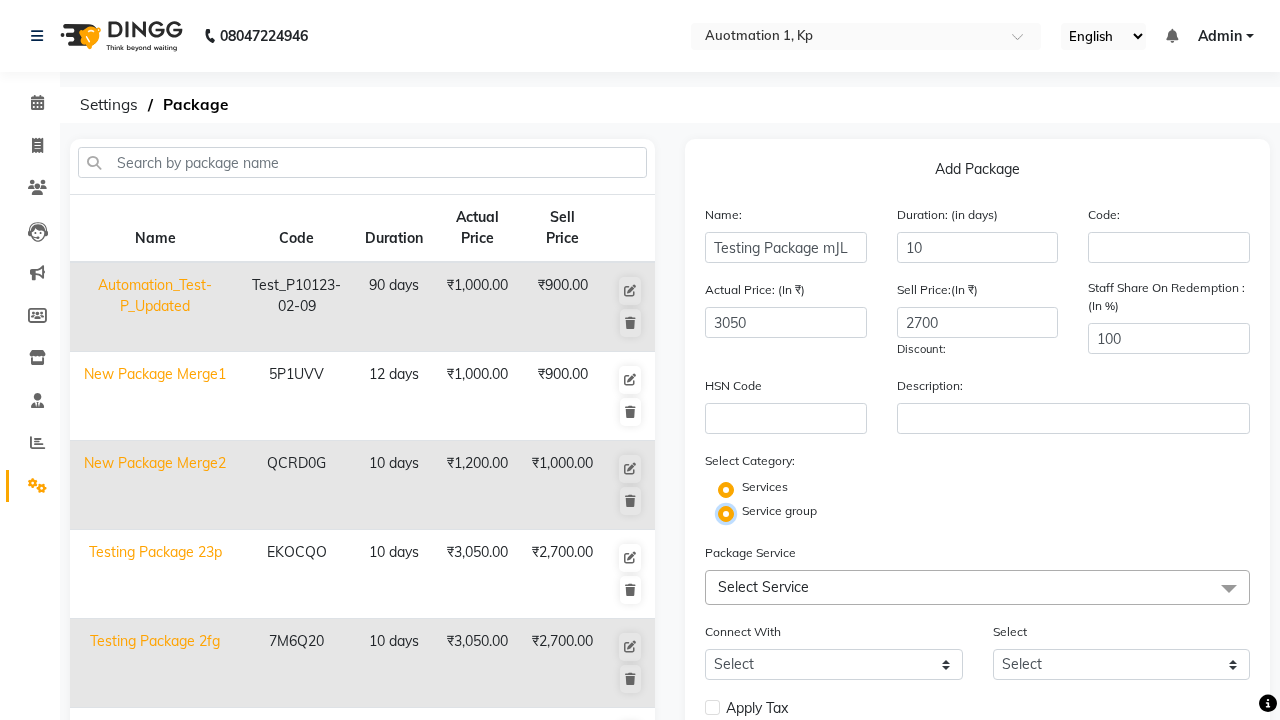 radio on "false" 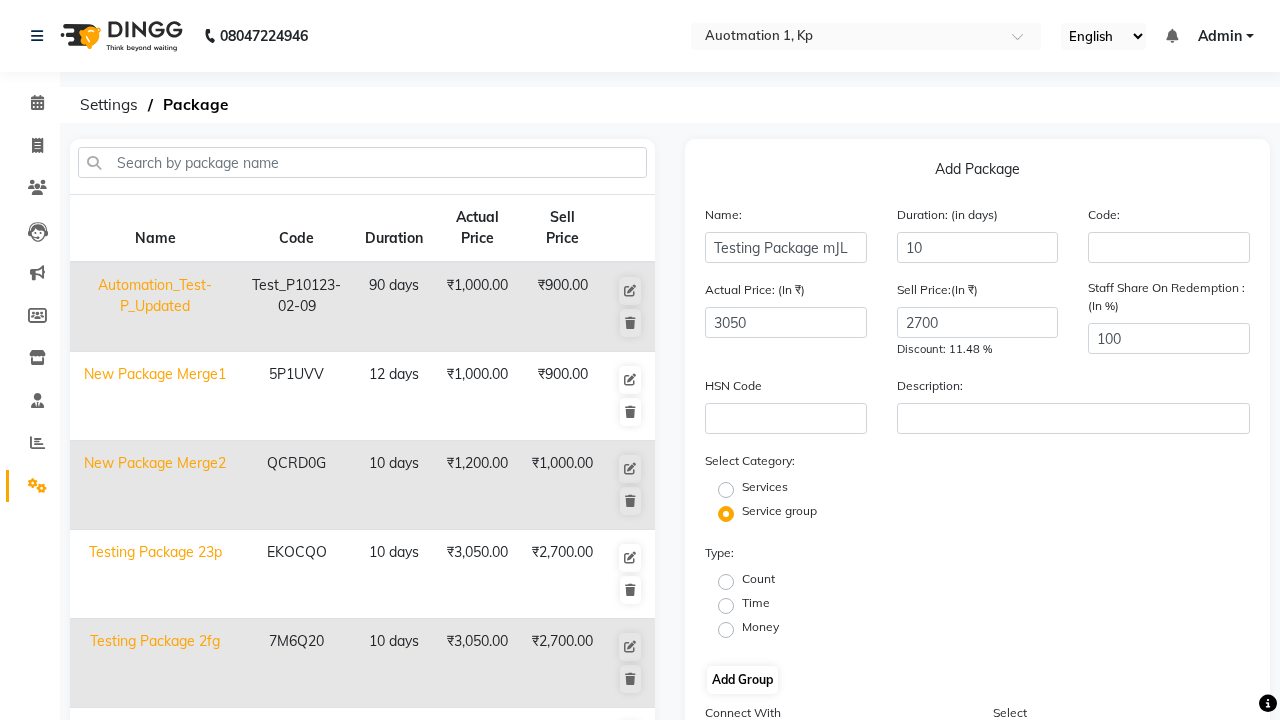 click on "Count" 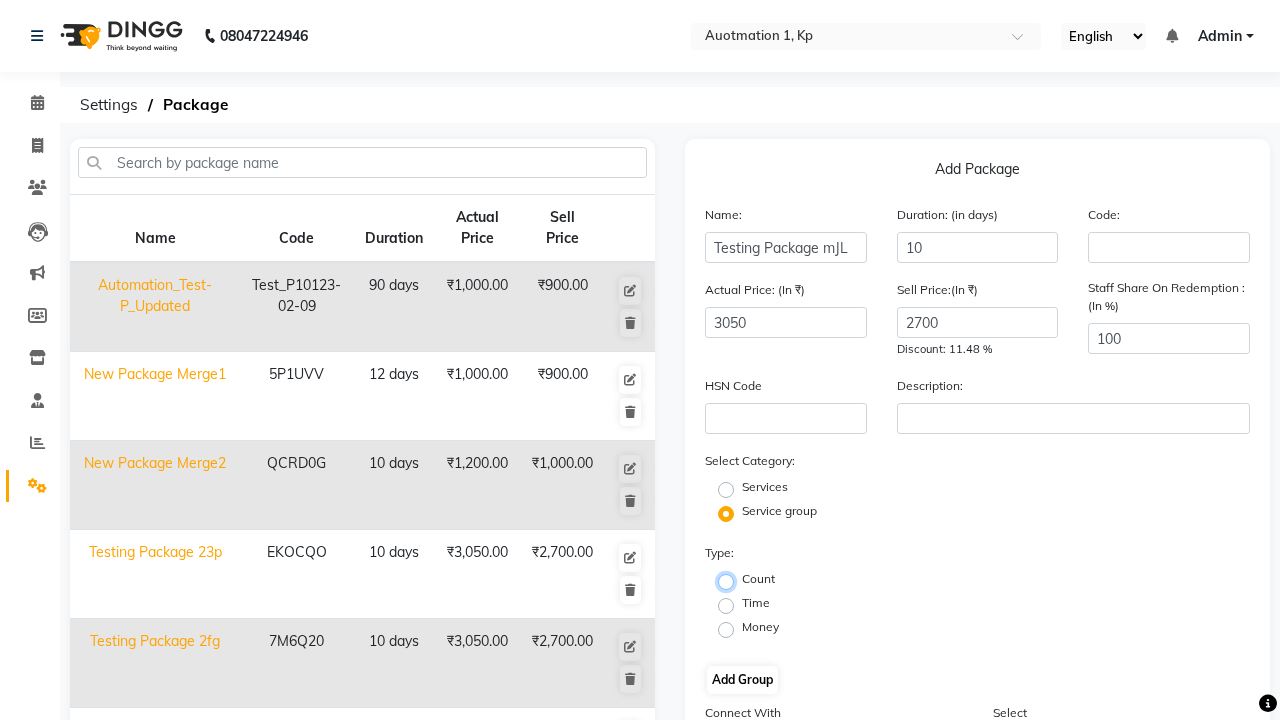 click on "Count" at bounding box center (732, 580) 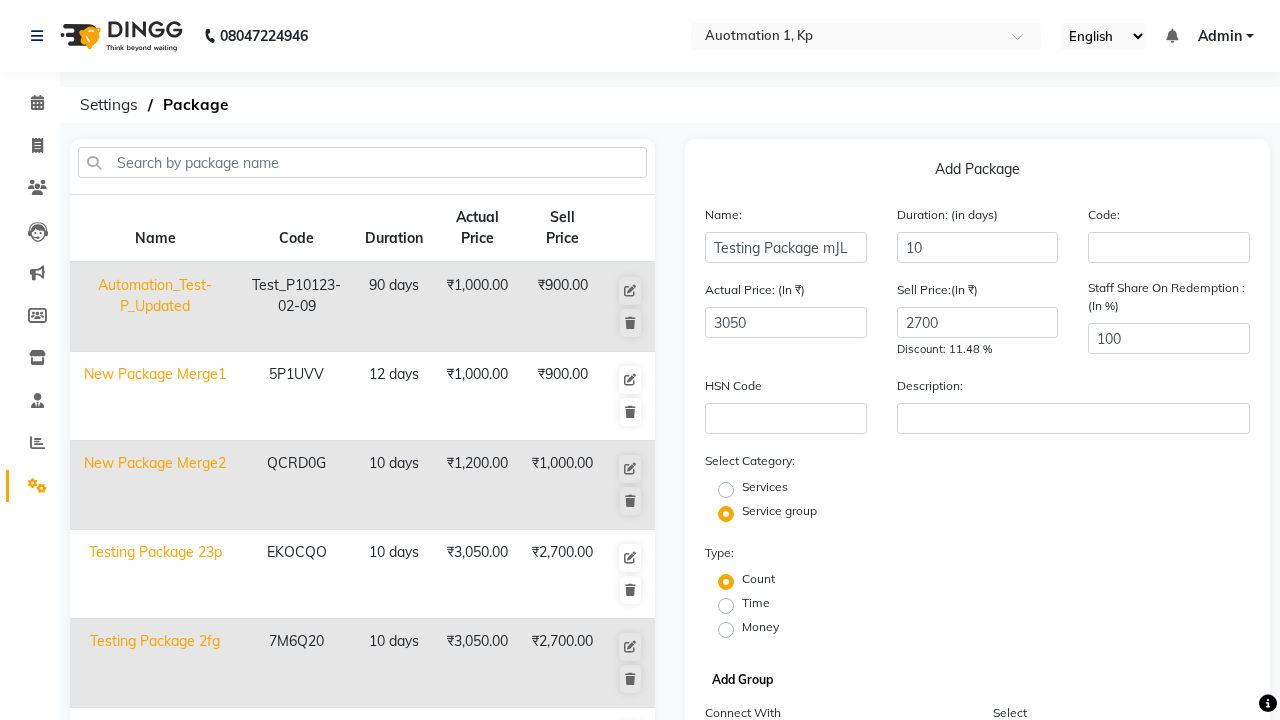 click on "Add Group" 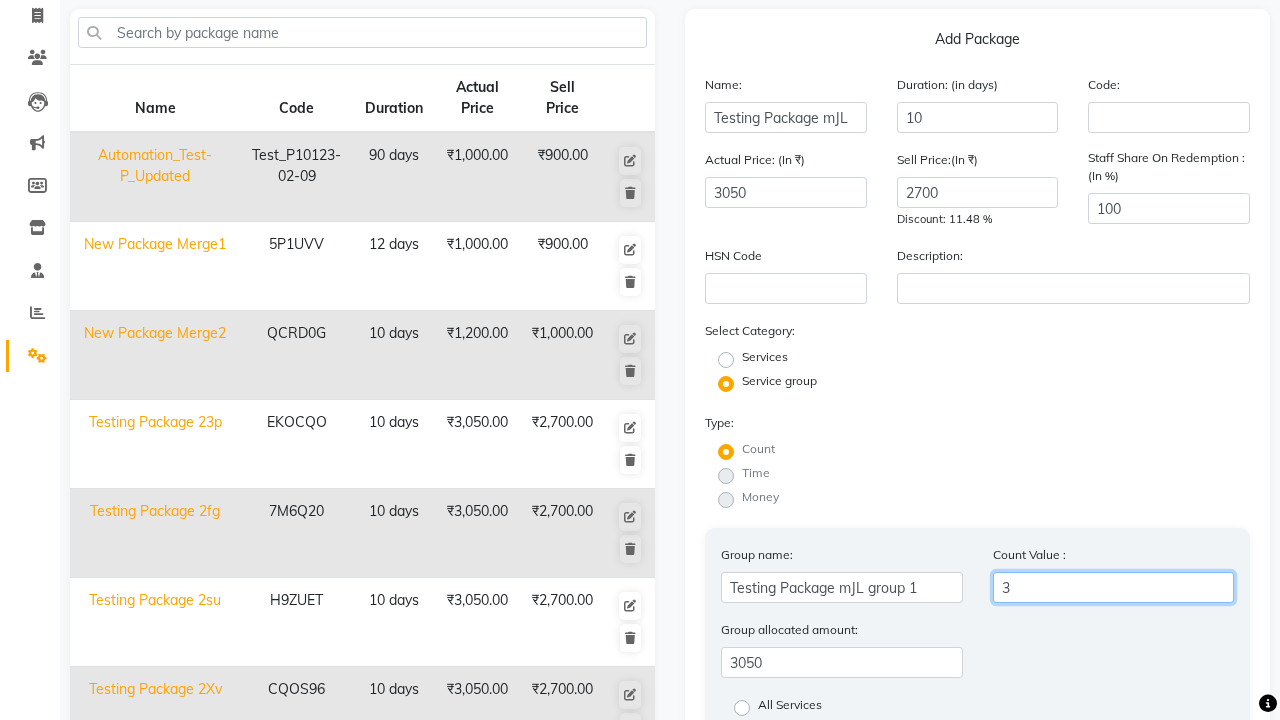 type on "3" 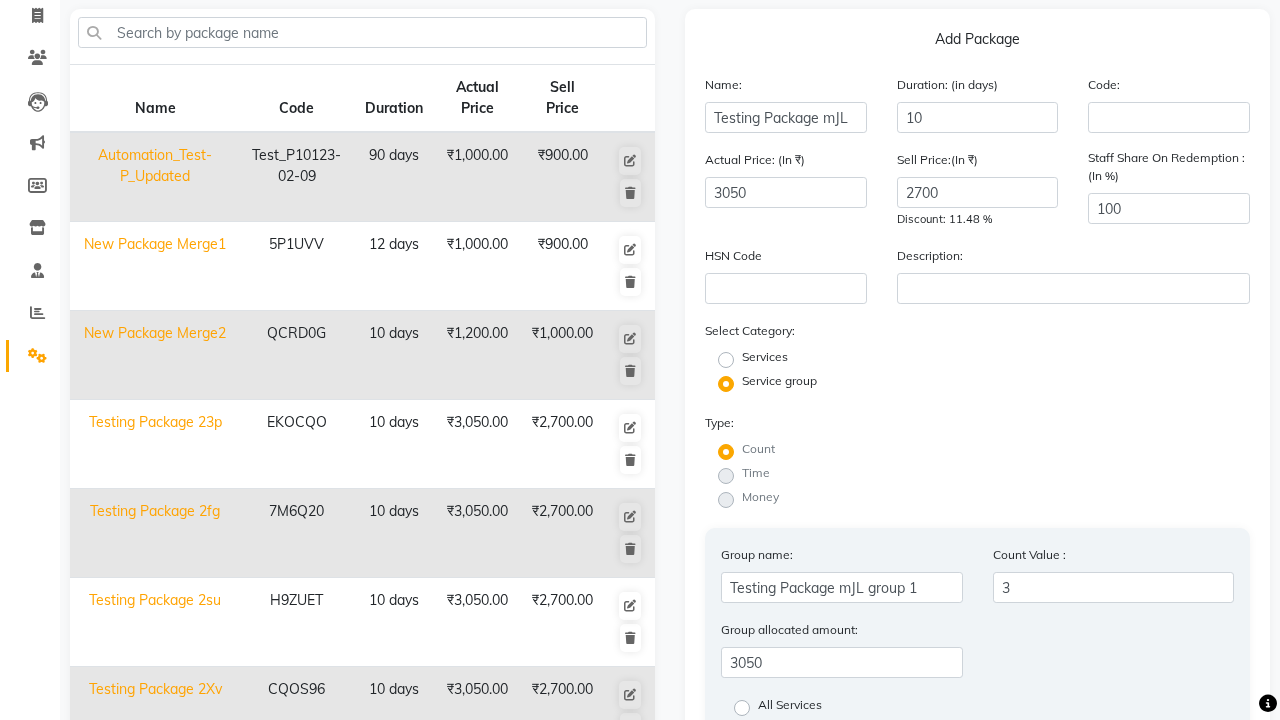 click on "All Services" 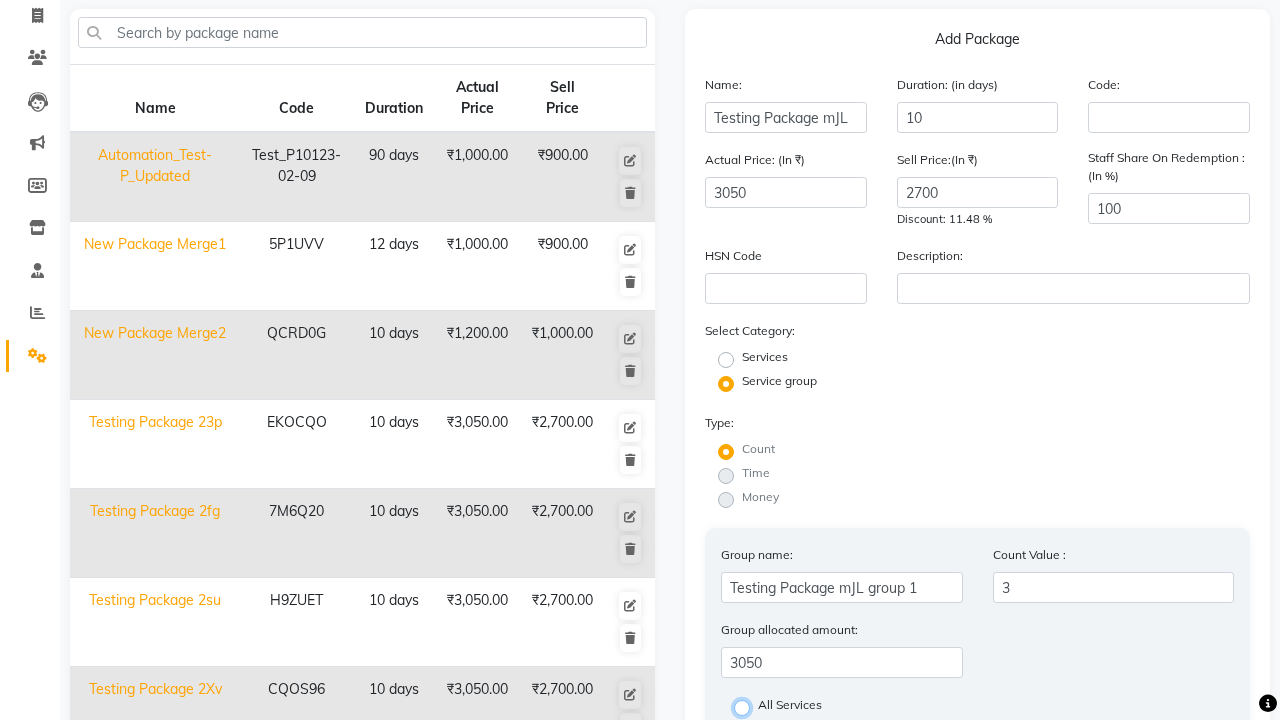 click on "All Services" at bounding box center (748, 706) 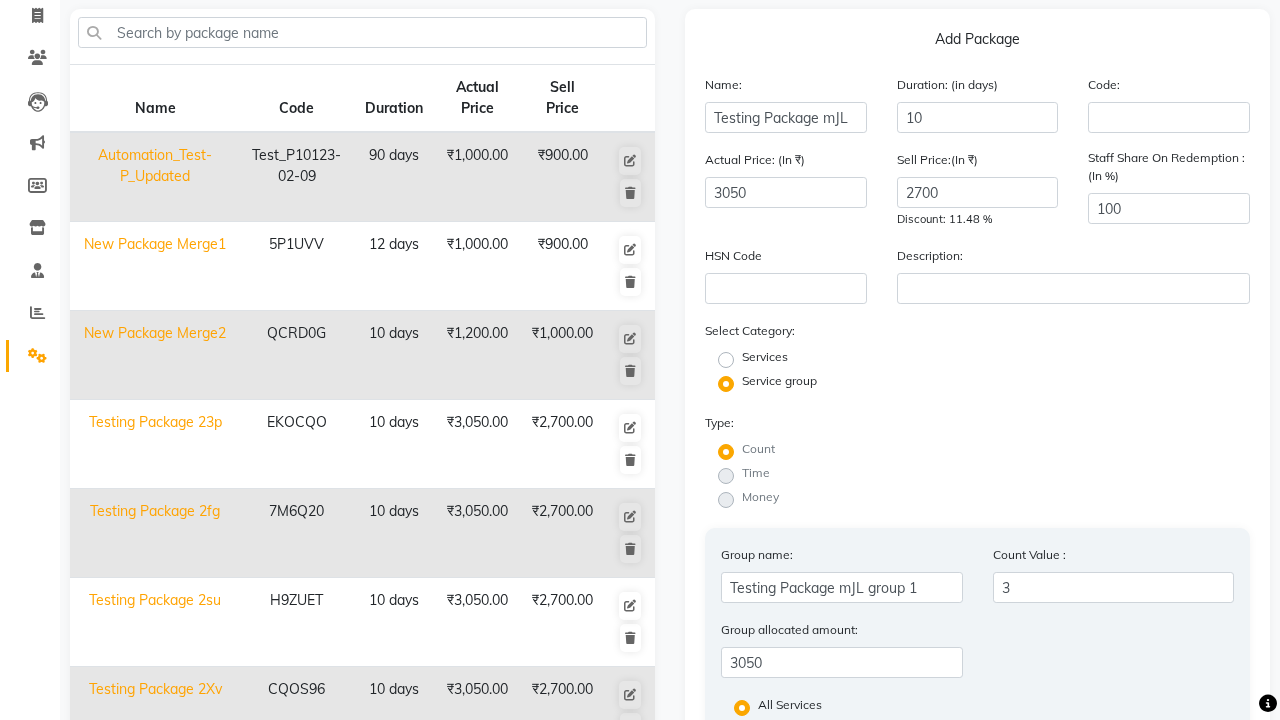click on "Save Group" 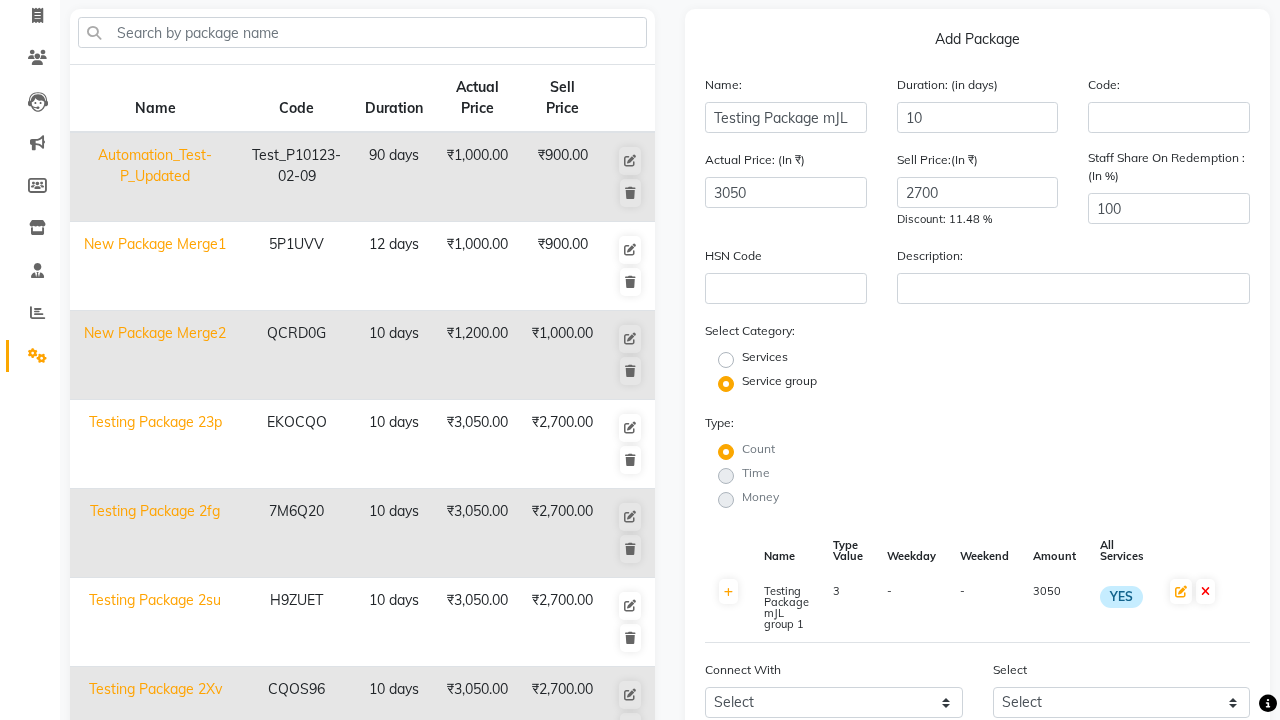 scroll, scrollTop: 527, scrollLeft: 0, axis: vertical 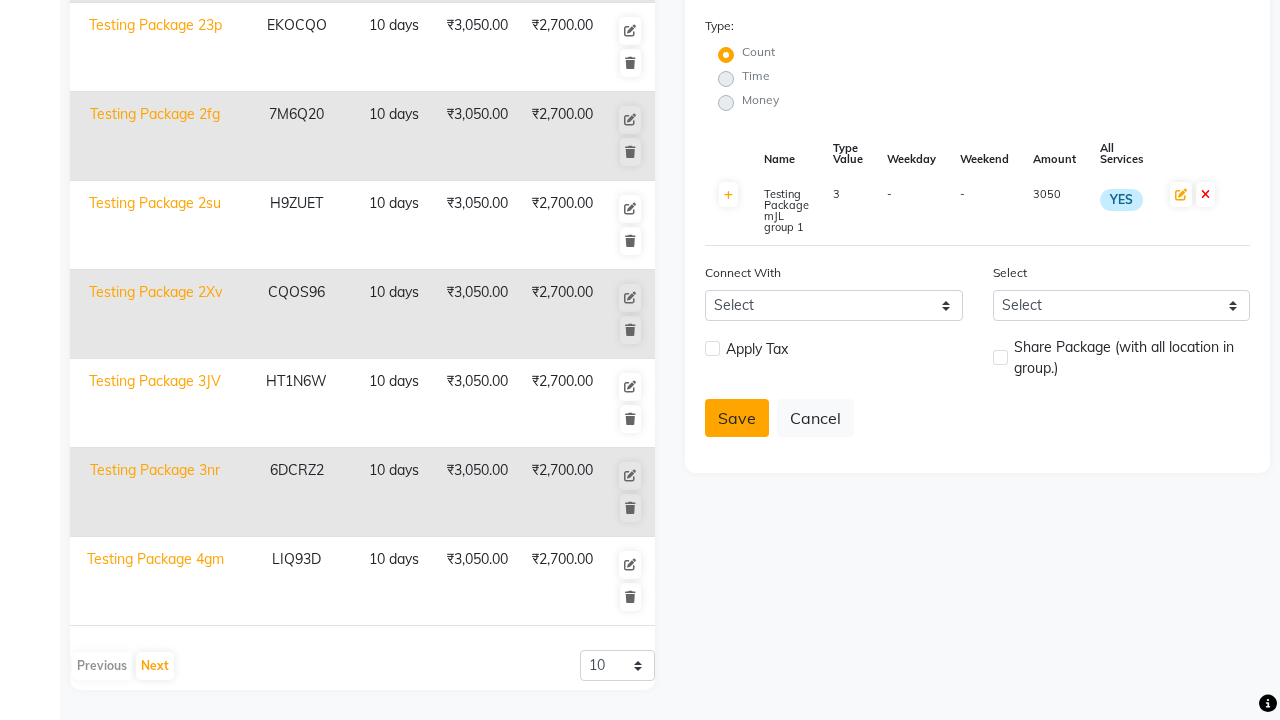 click on "Save" 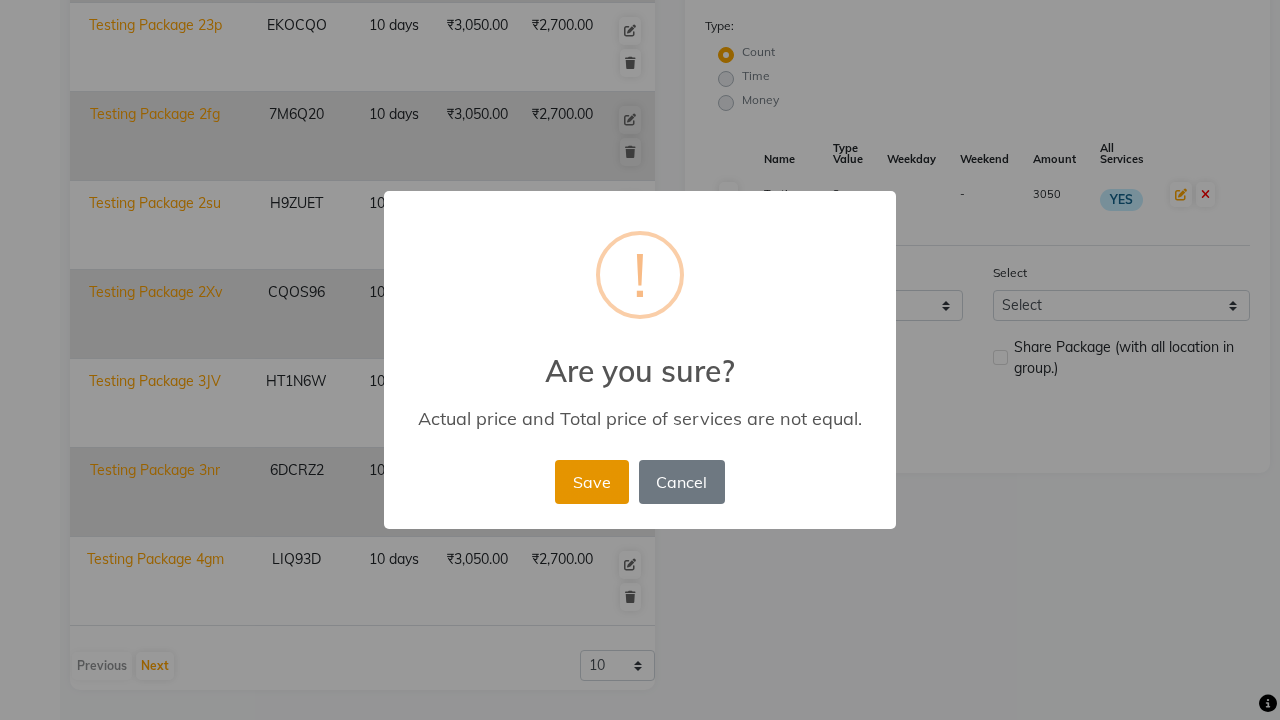 click on "Save" at bounding box center [591, 482] 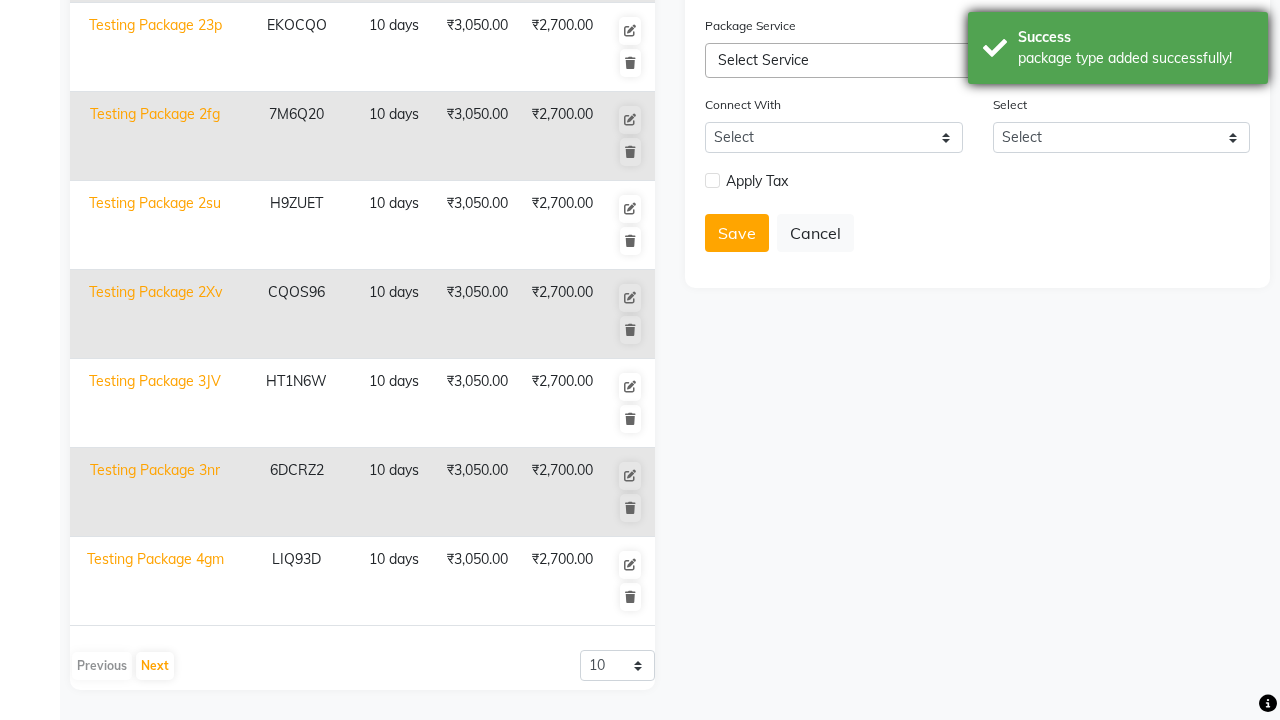 click on "package type added successfully!" at bounding box center (1135, 58) 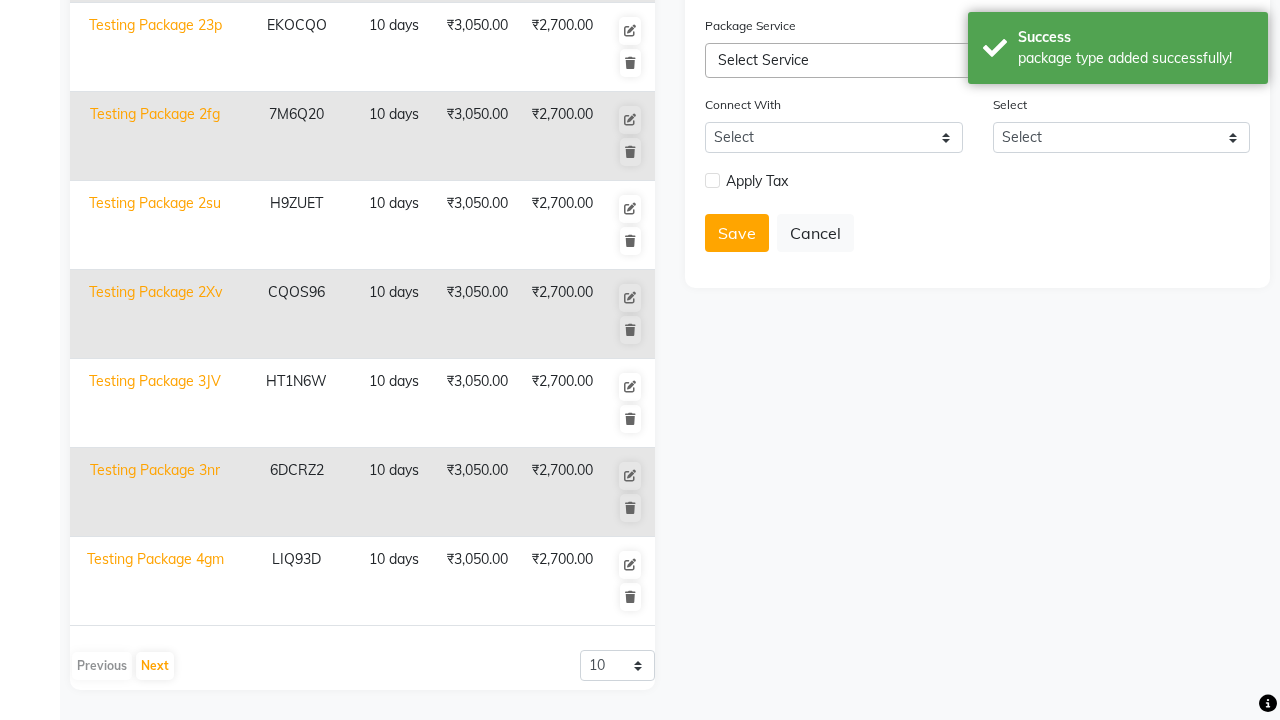 click at bounding box center [37, -491] 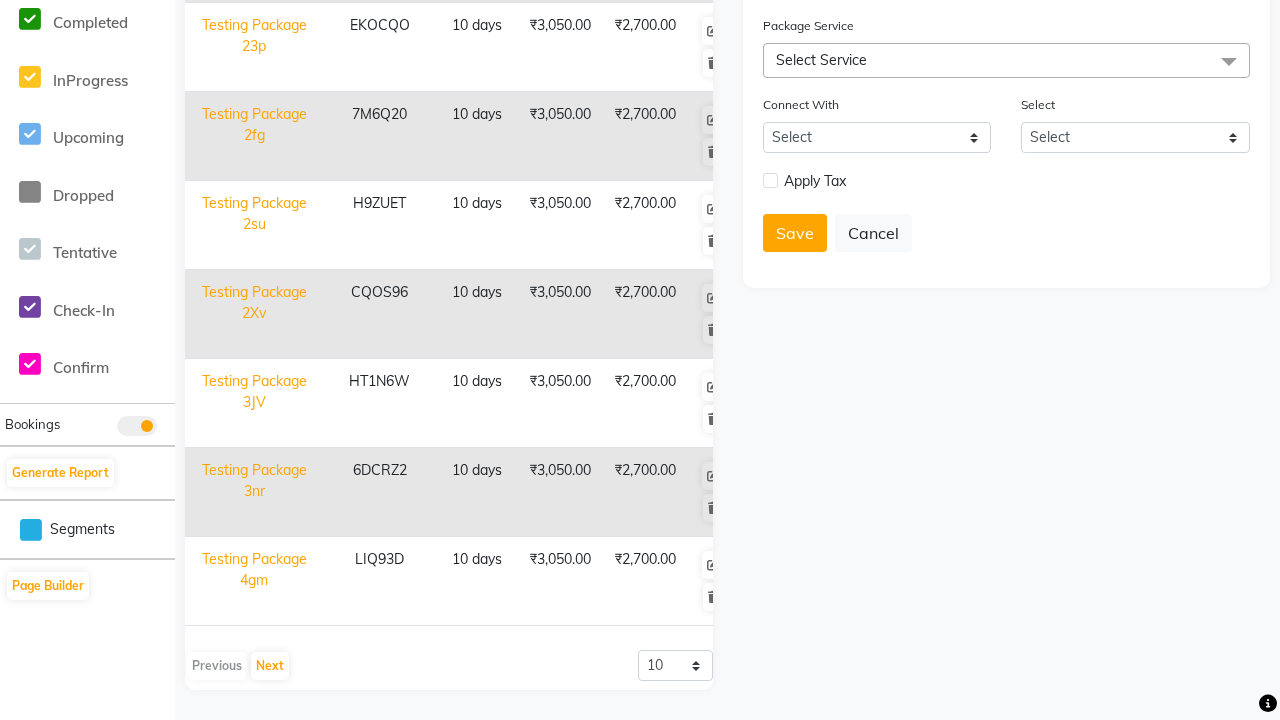 scroll, scrollTop: 0, scrollLeft: 0, axis: both 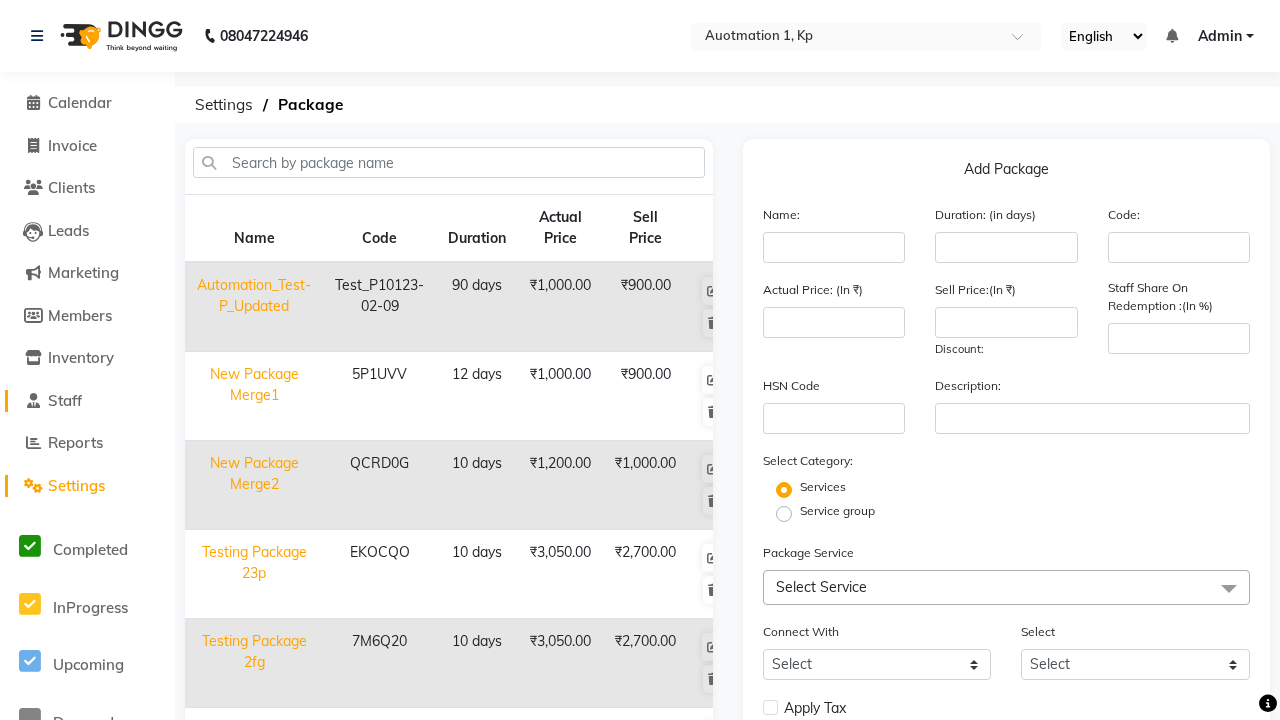 click on "Staff" 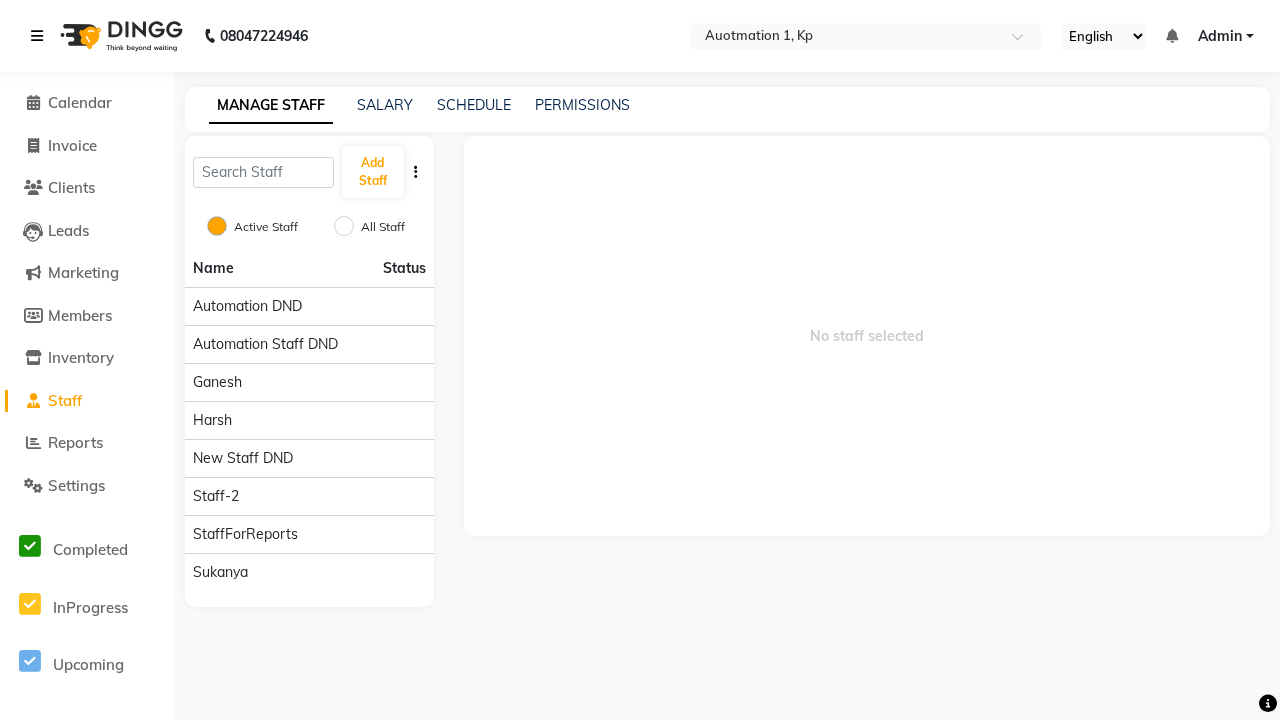 click at bounding box center (37, 36) 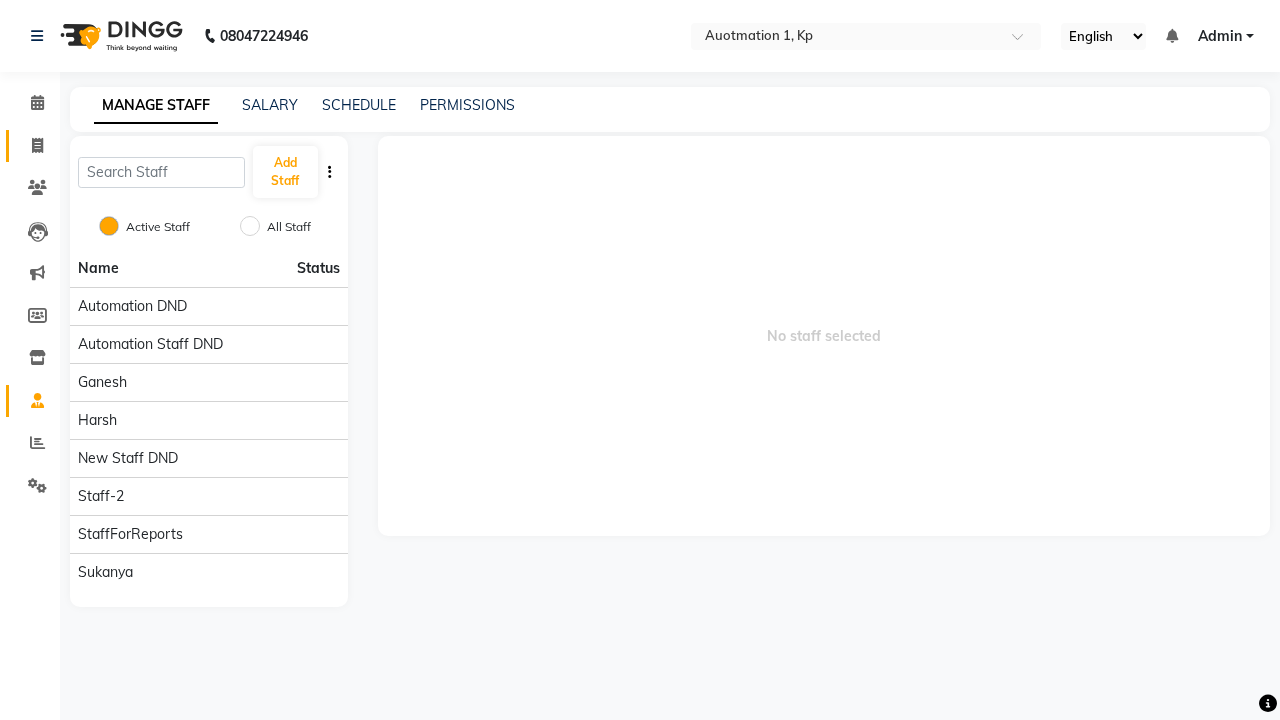 click 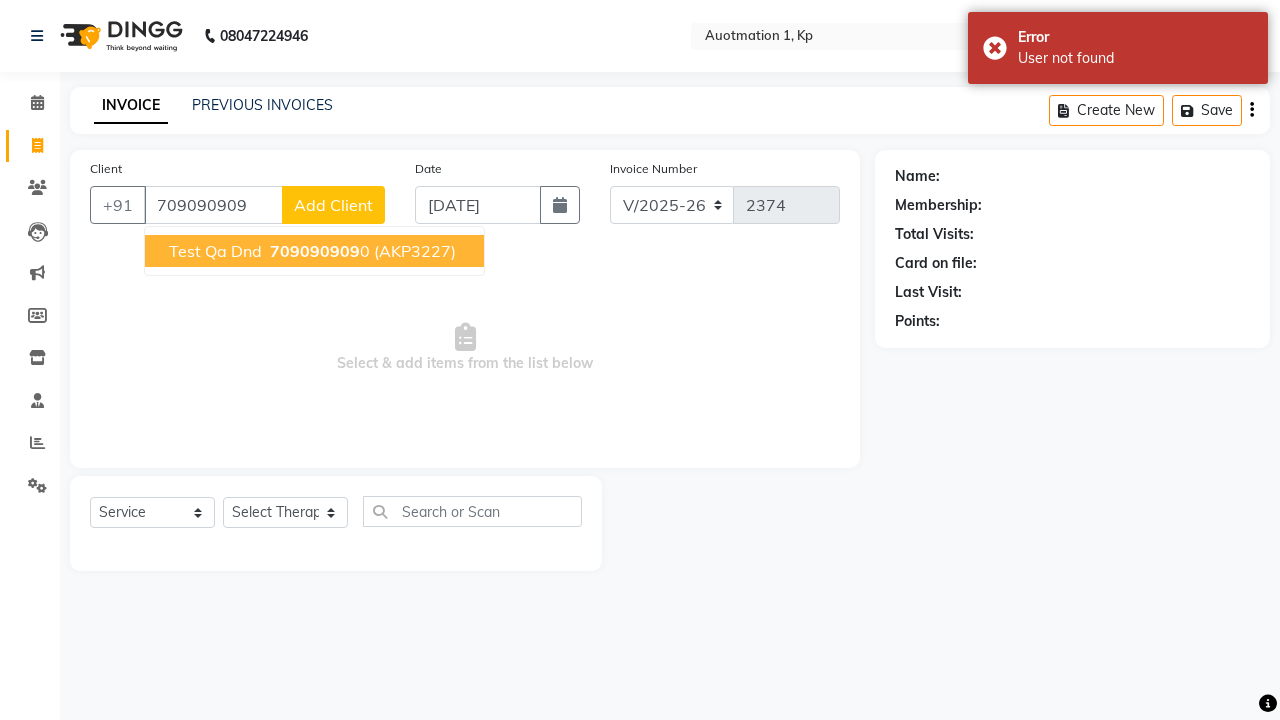 click on "709090909" at bounding box center (315, 251) 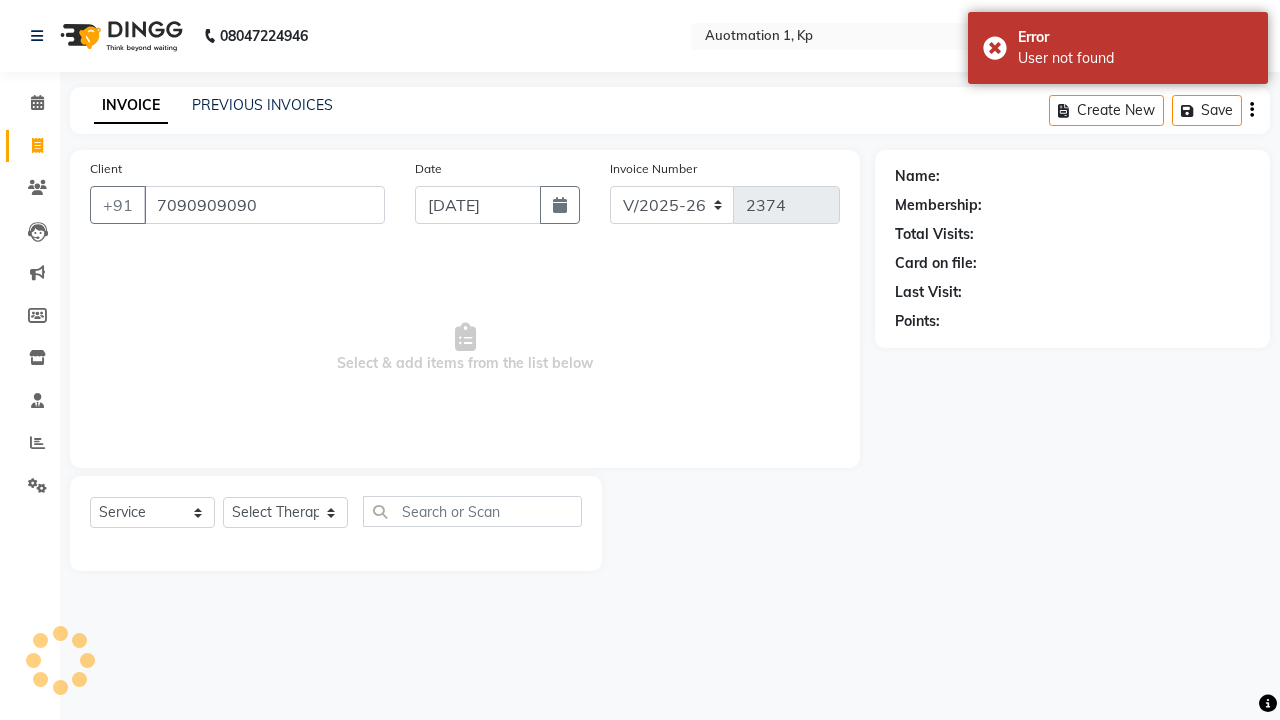 type on "7090909090" 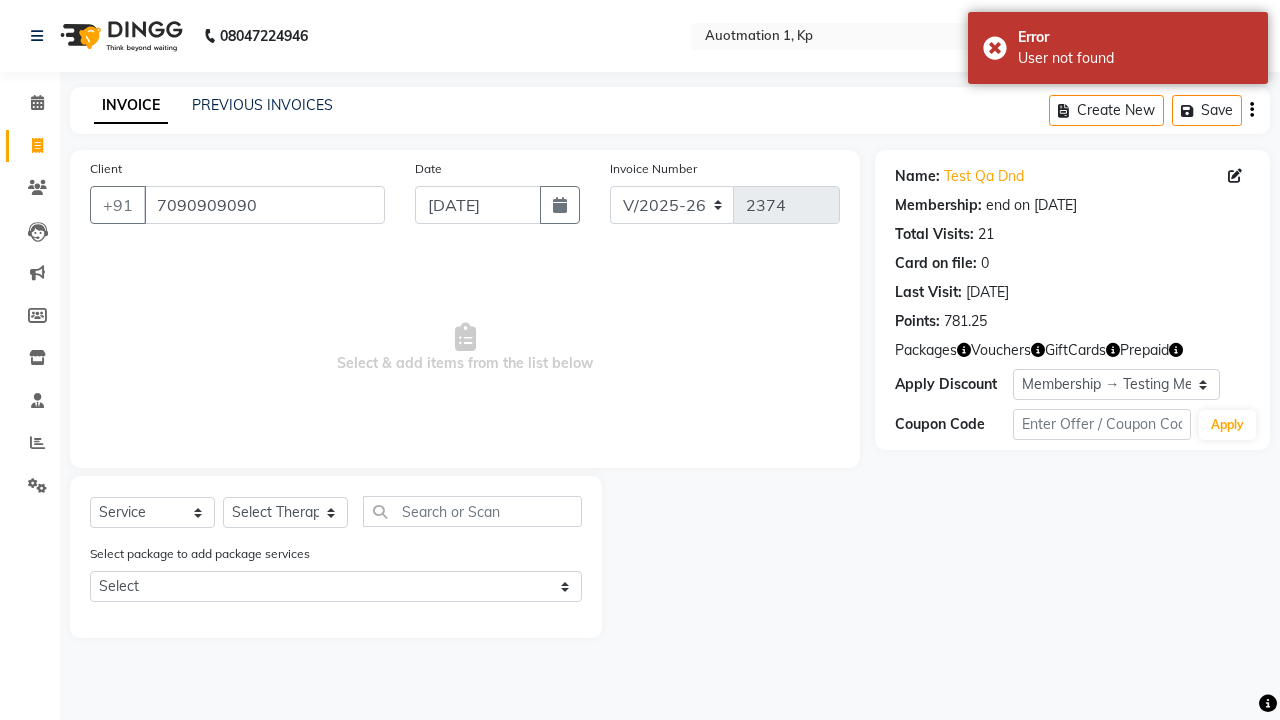 select on "0:" 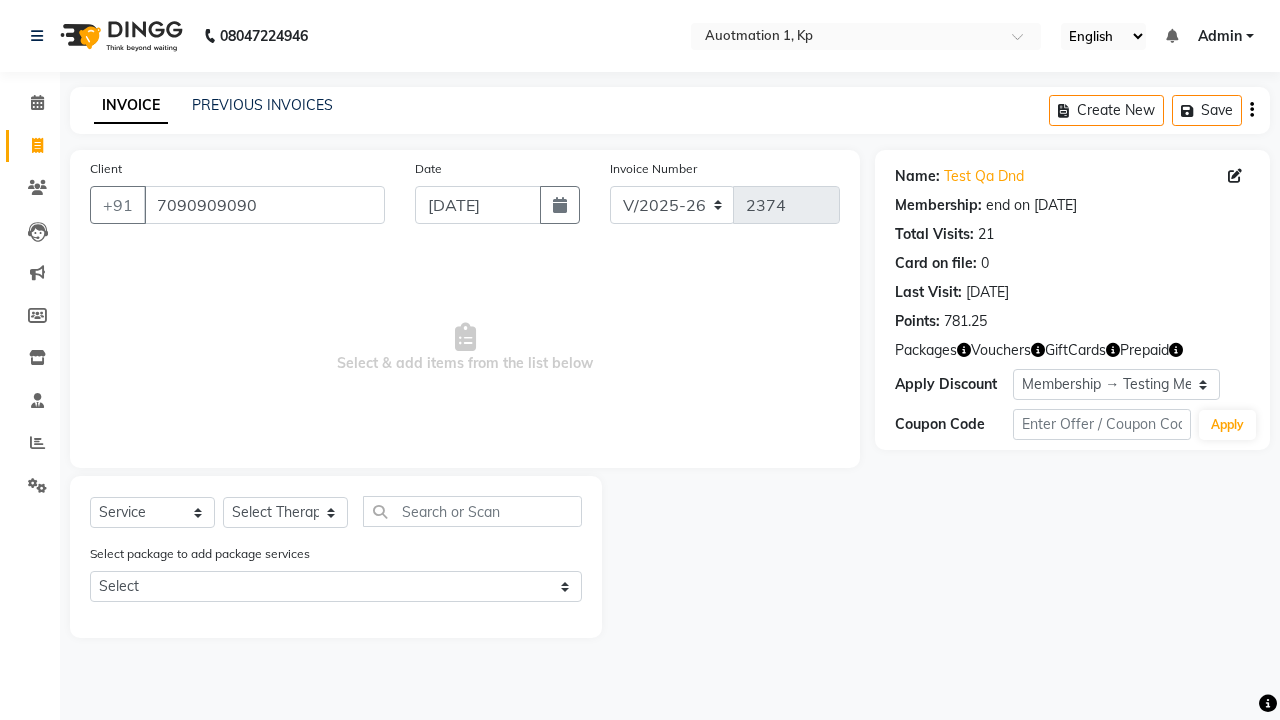 select on "package" 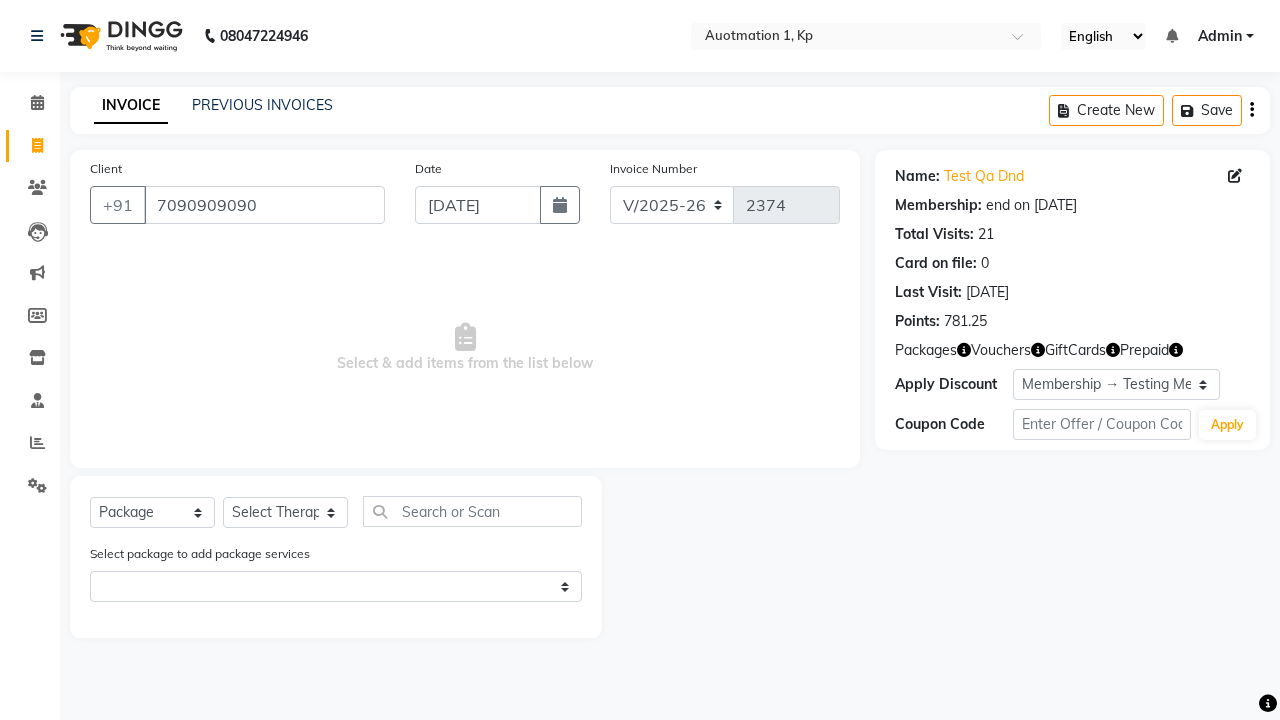 select on "2102" 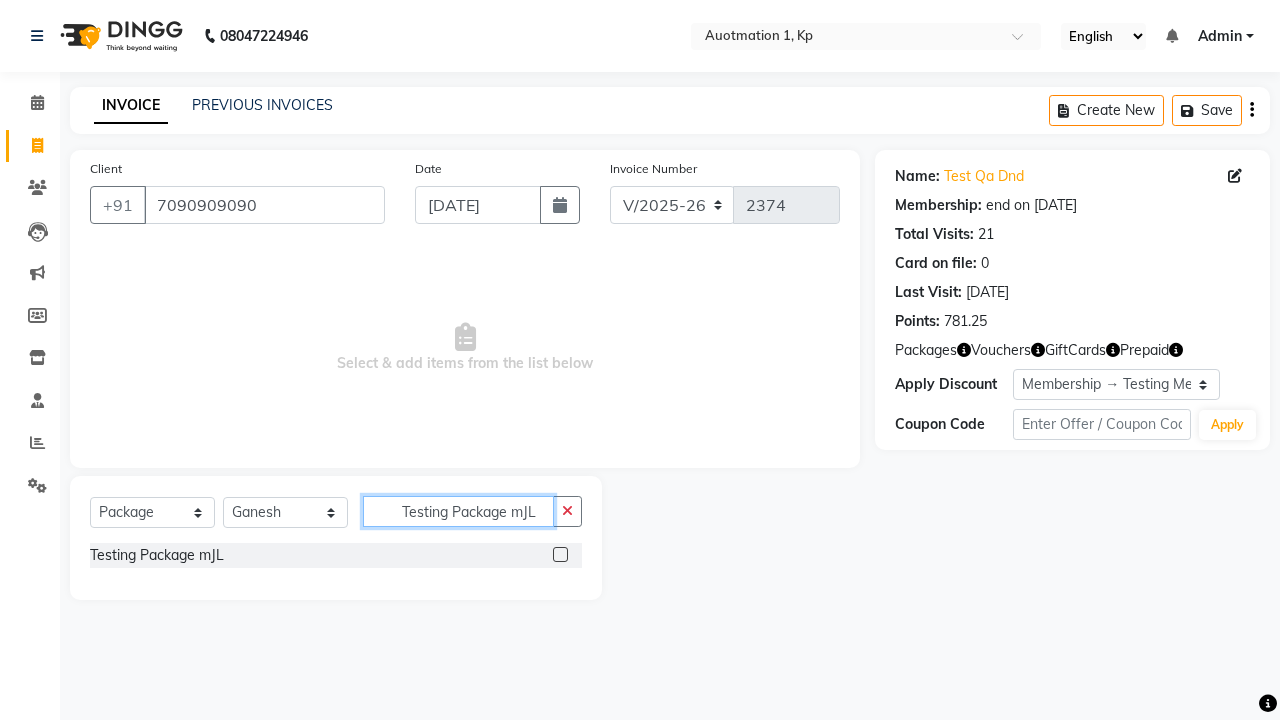 type on "Testing Package mJL" 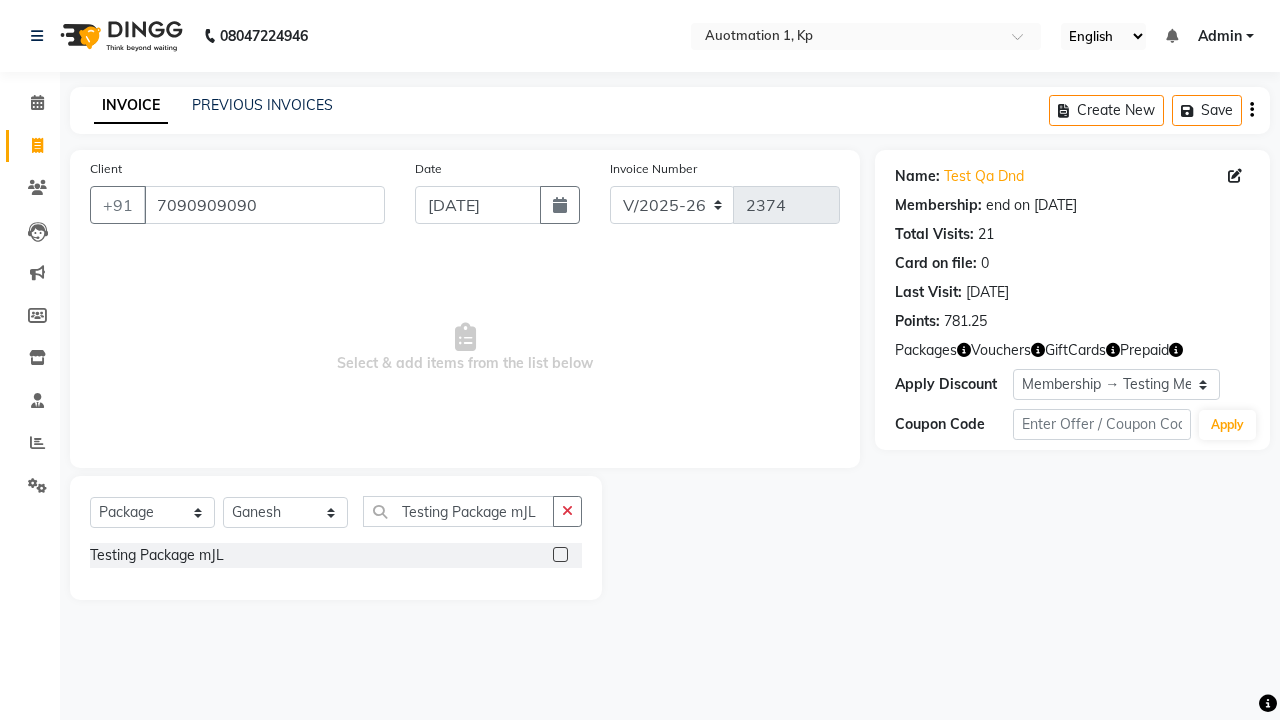 click 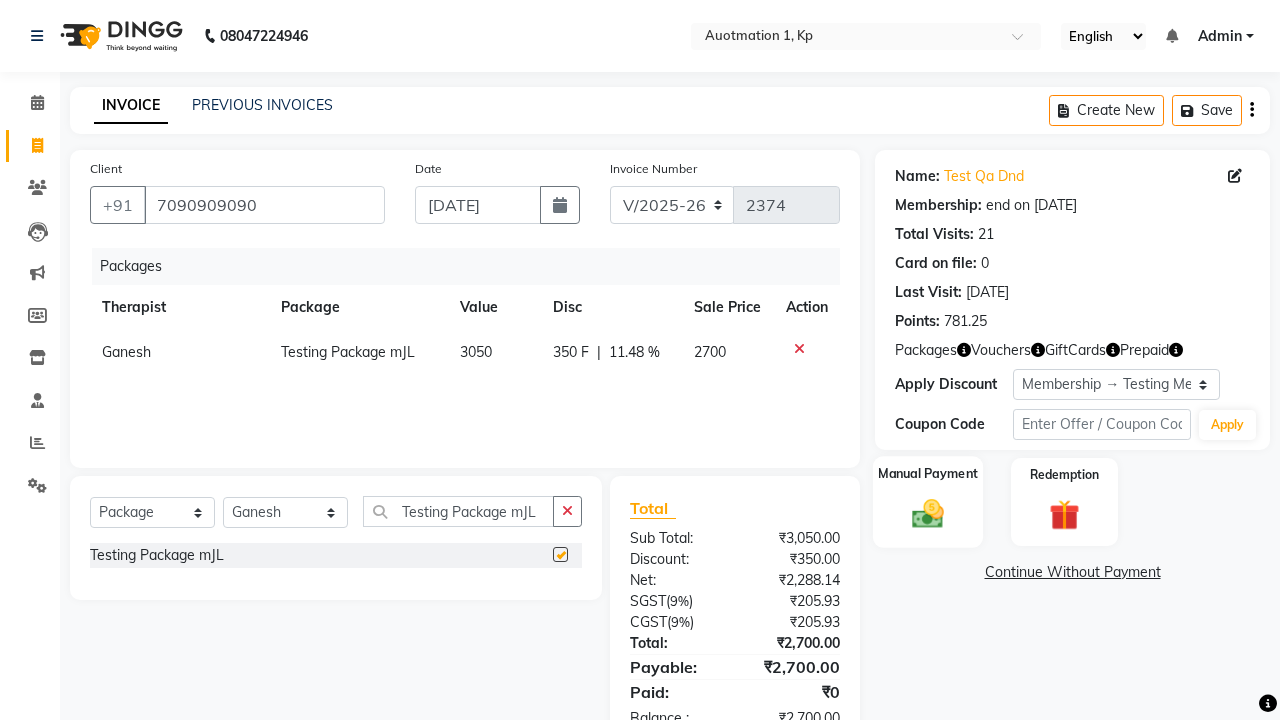click 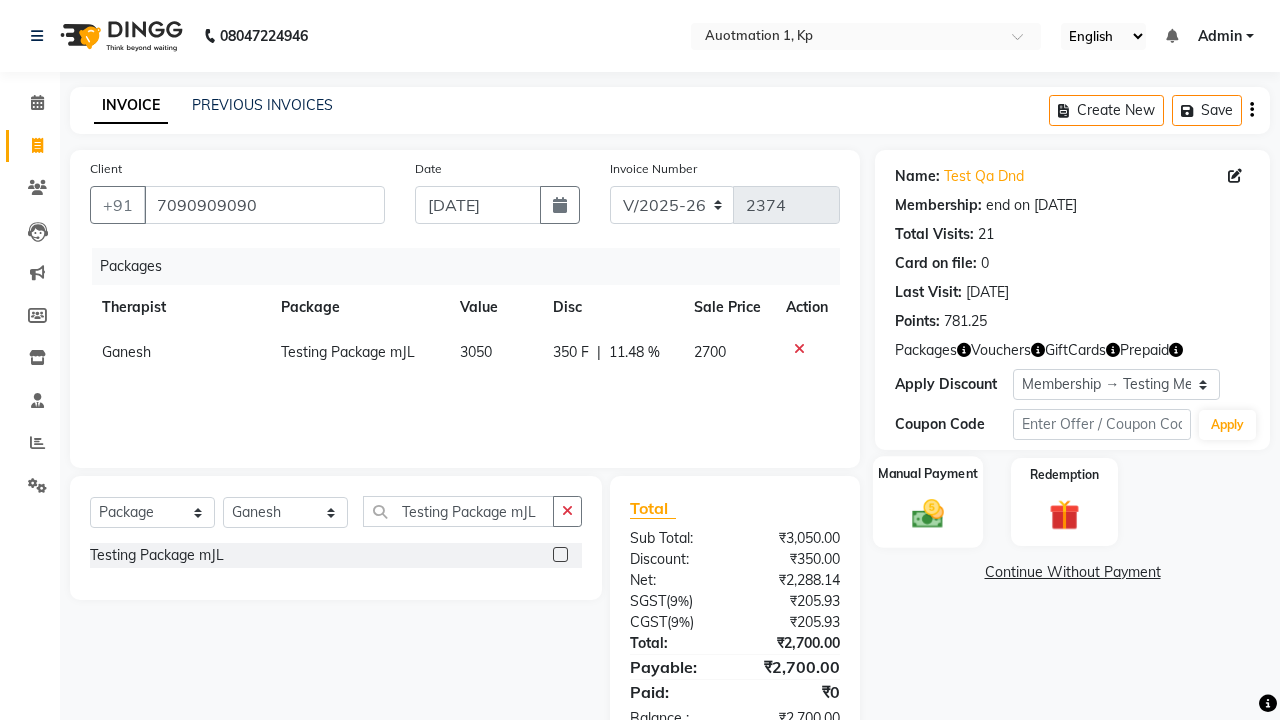 checkbox on "false" 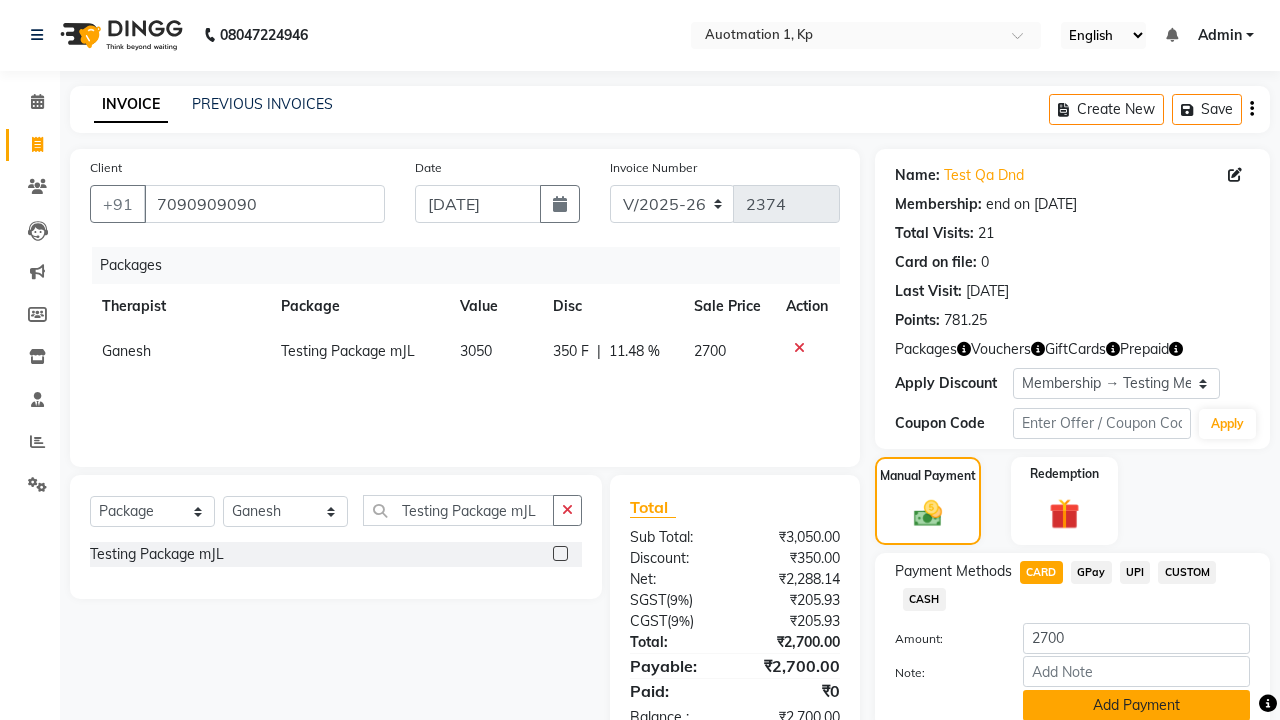 click on "Add Payment" 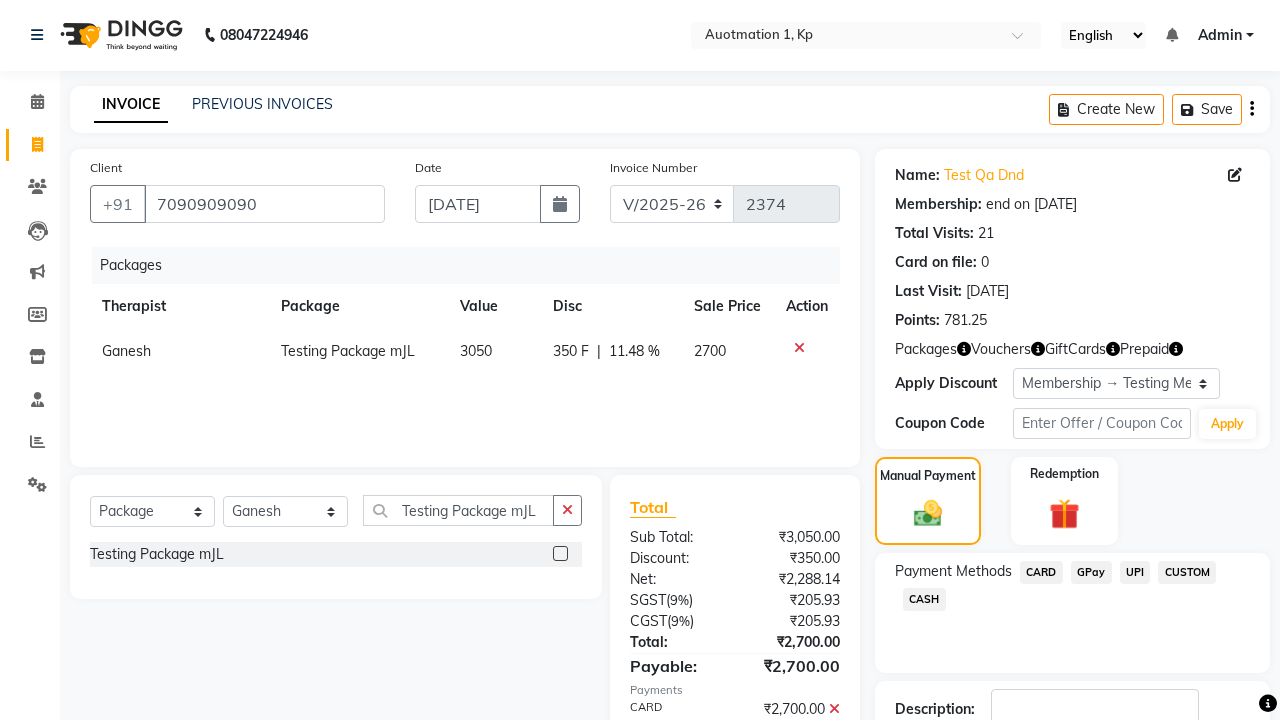 scroll, scrollTop: 138, scrollLeft: 0, axis: vertical 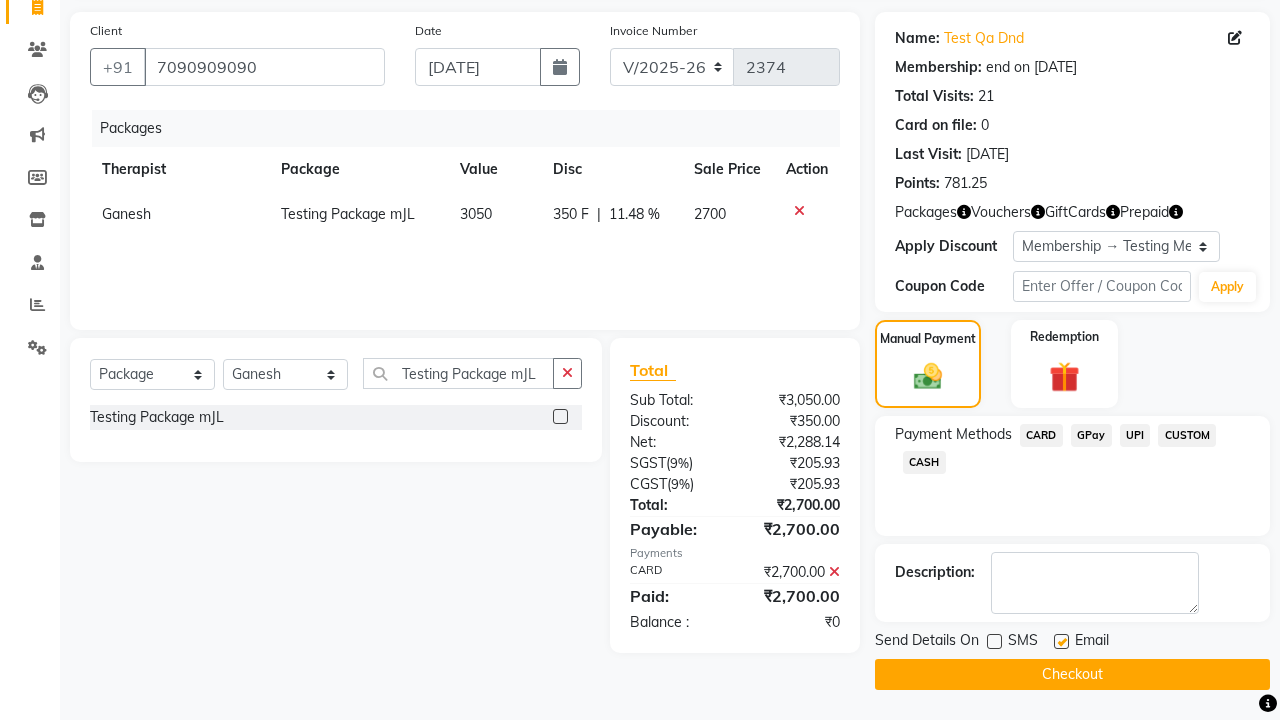 click 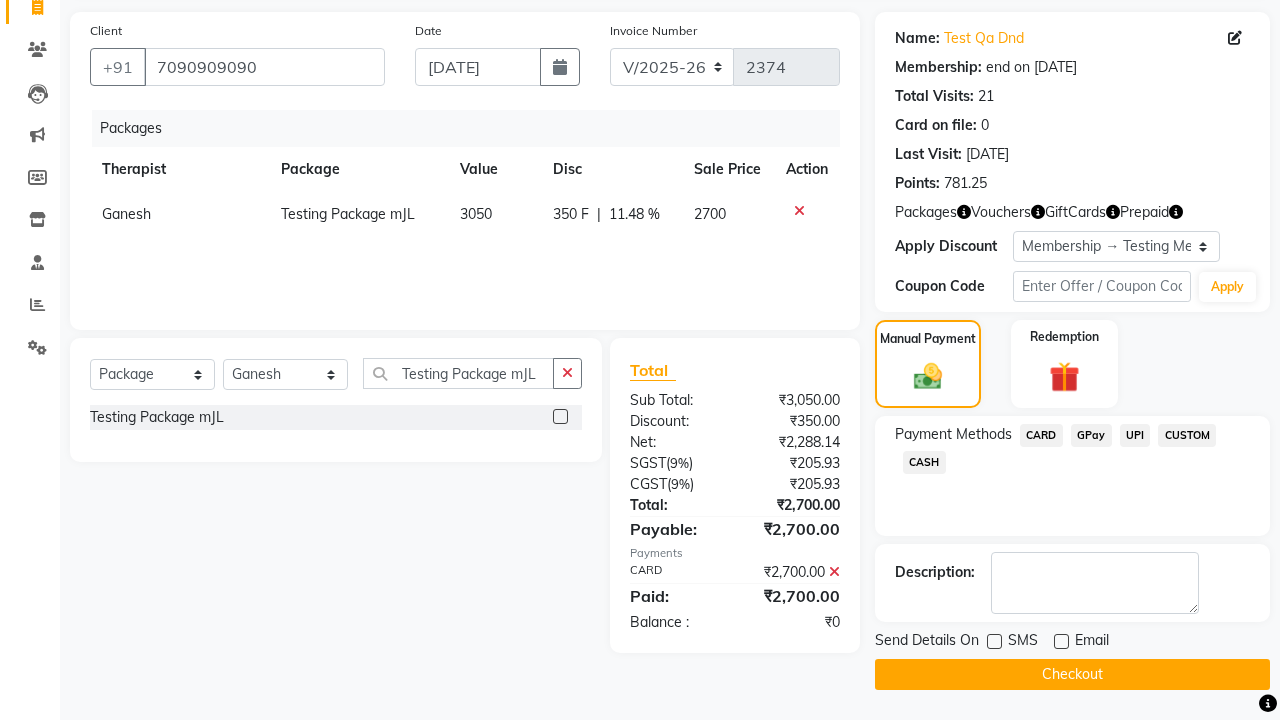 click on "Checkout" 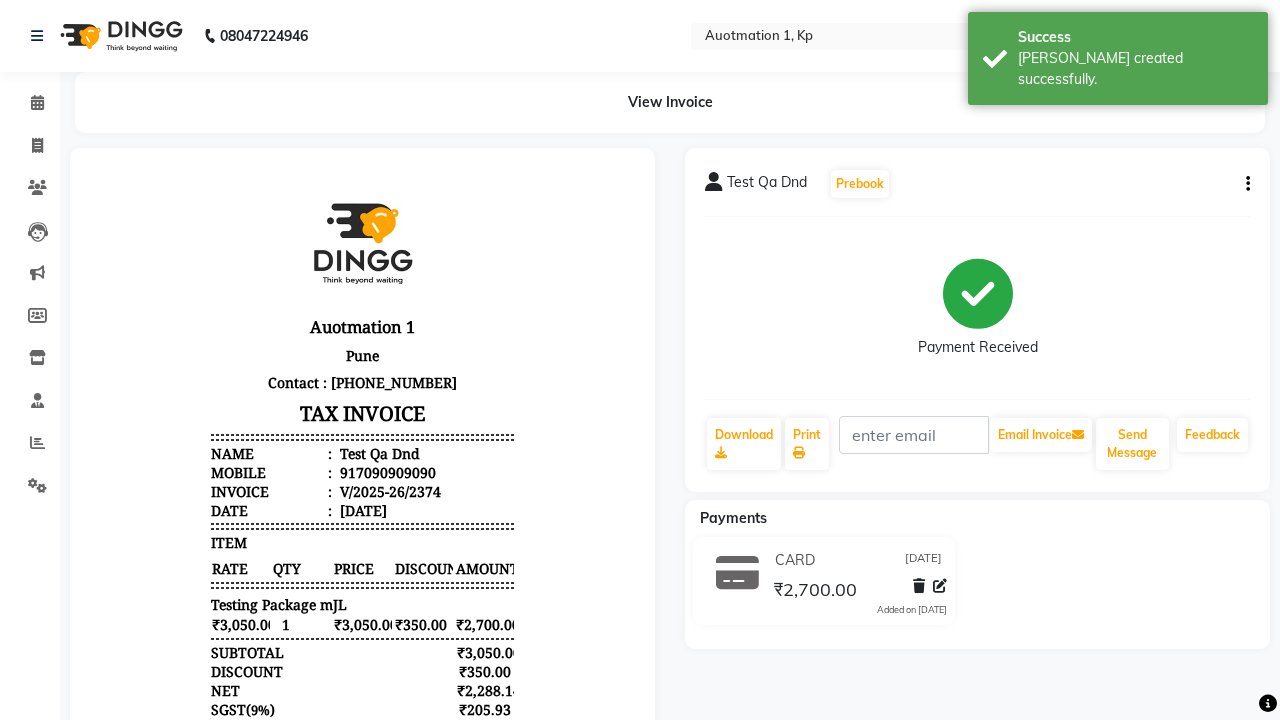 scroll, scrollTop: 0, scrollLeft: 0, axis: both 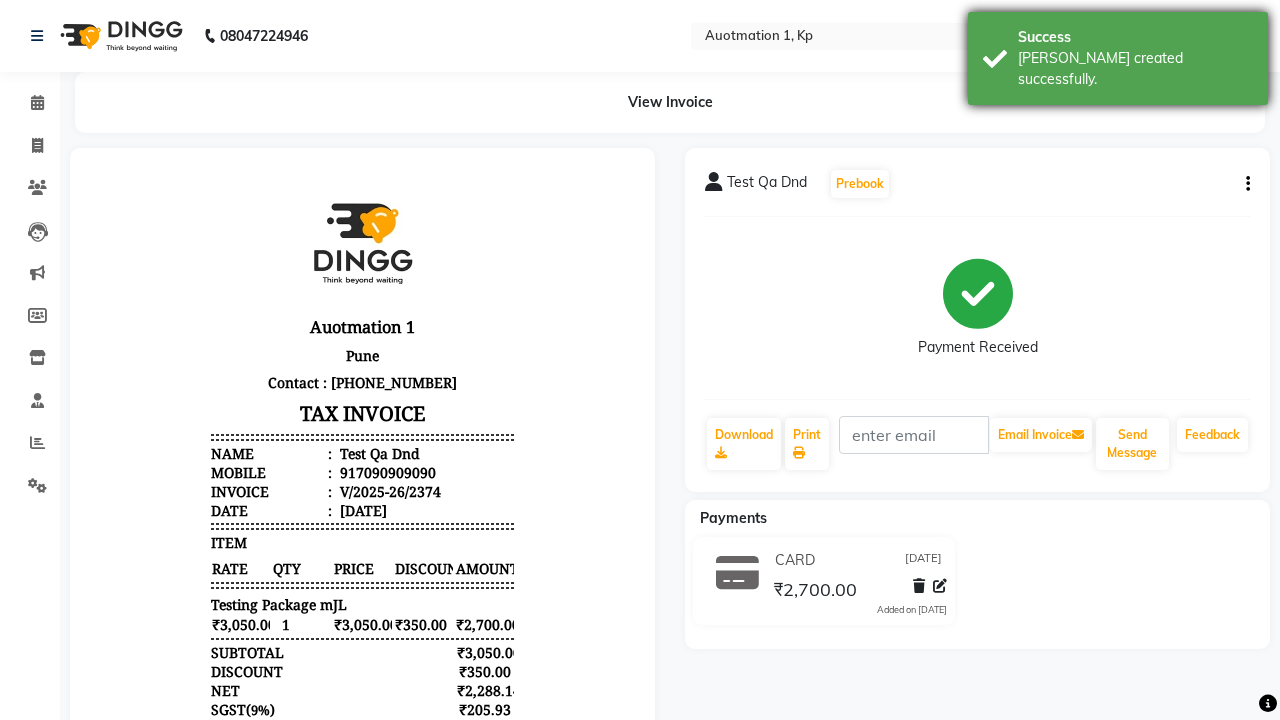 click on "[PERSON_NAME] created successfully." at bounding box center [1135, 69] 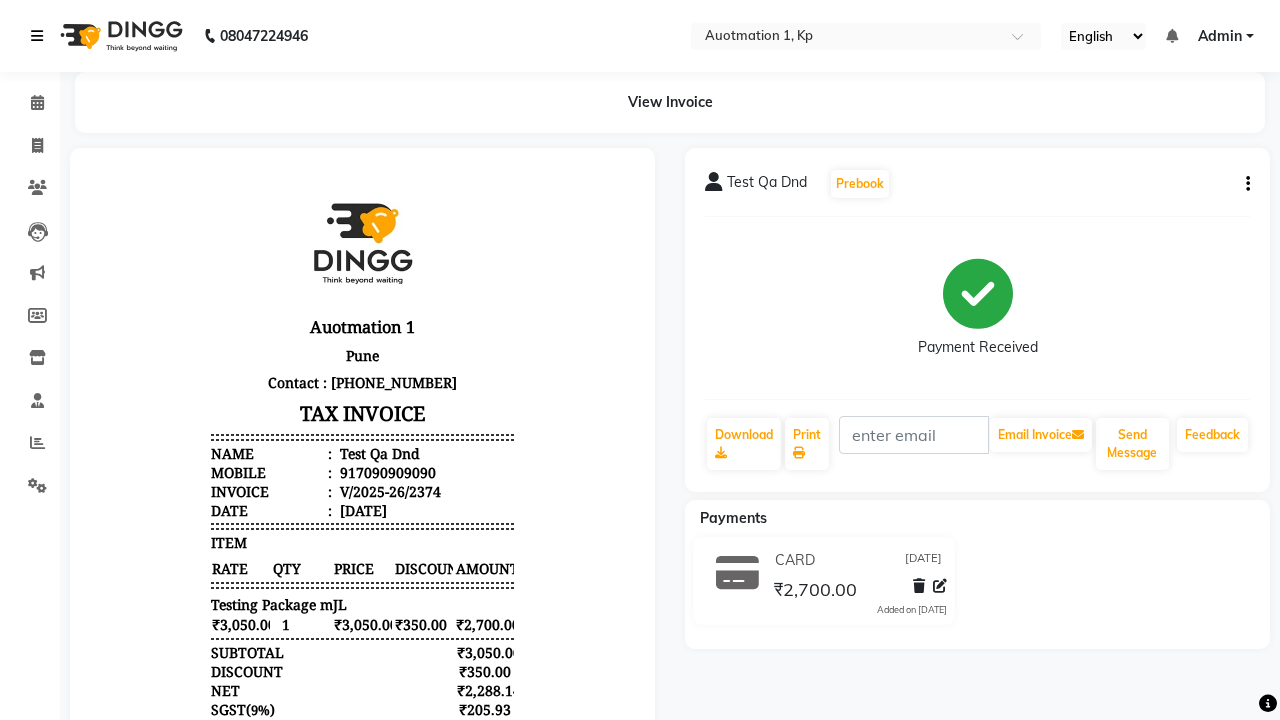 click at bounding box center [37, 36] 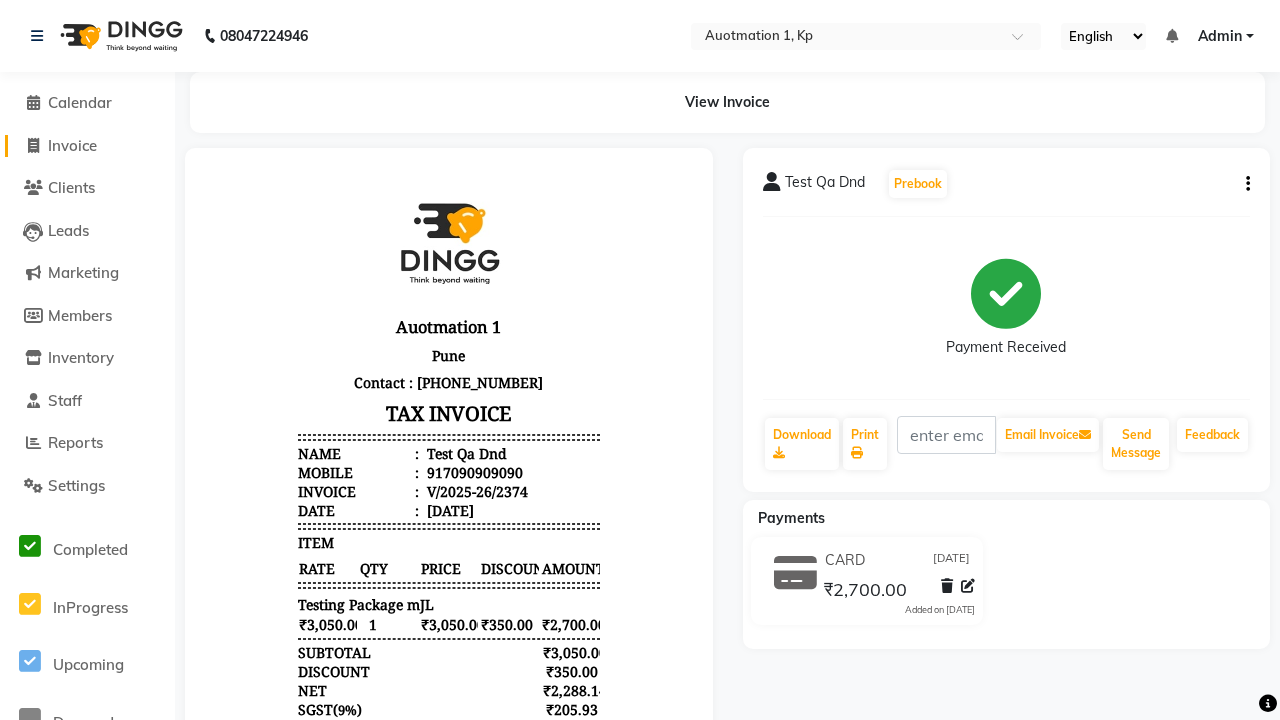 click on "Invoice" 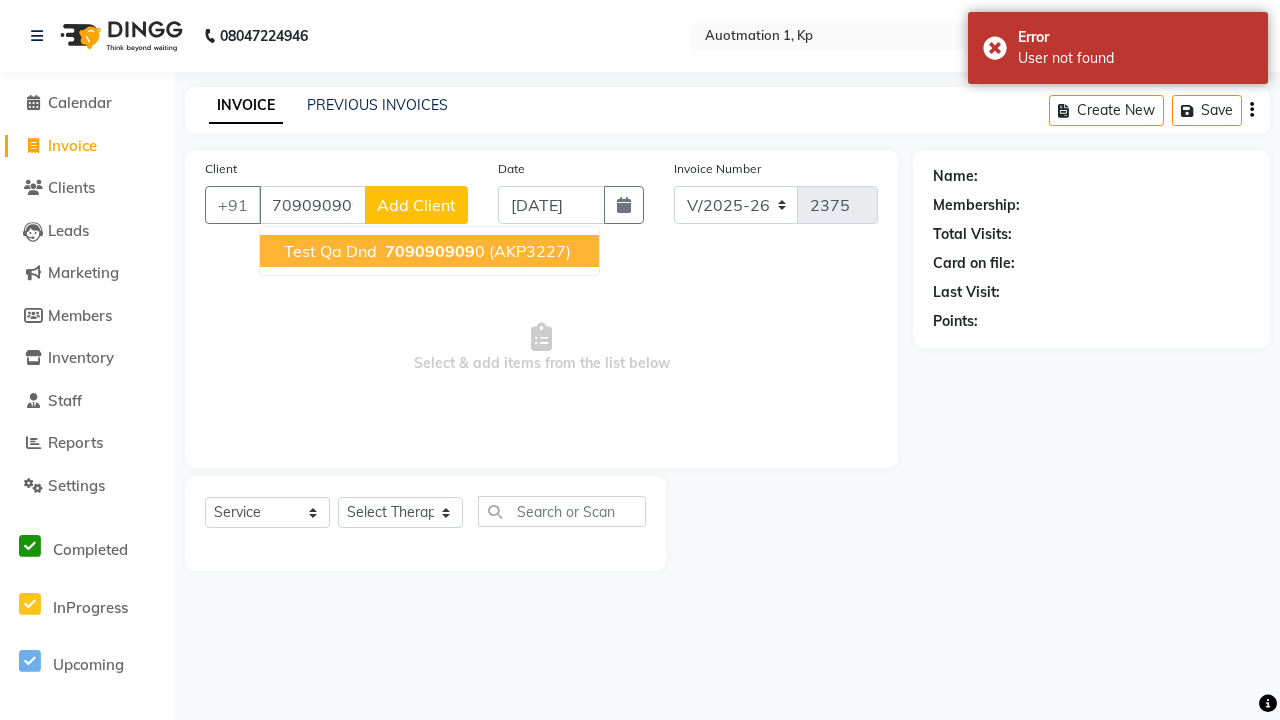 click on "709090909" at bounding box center (430, 251) 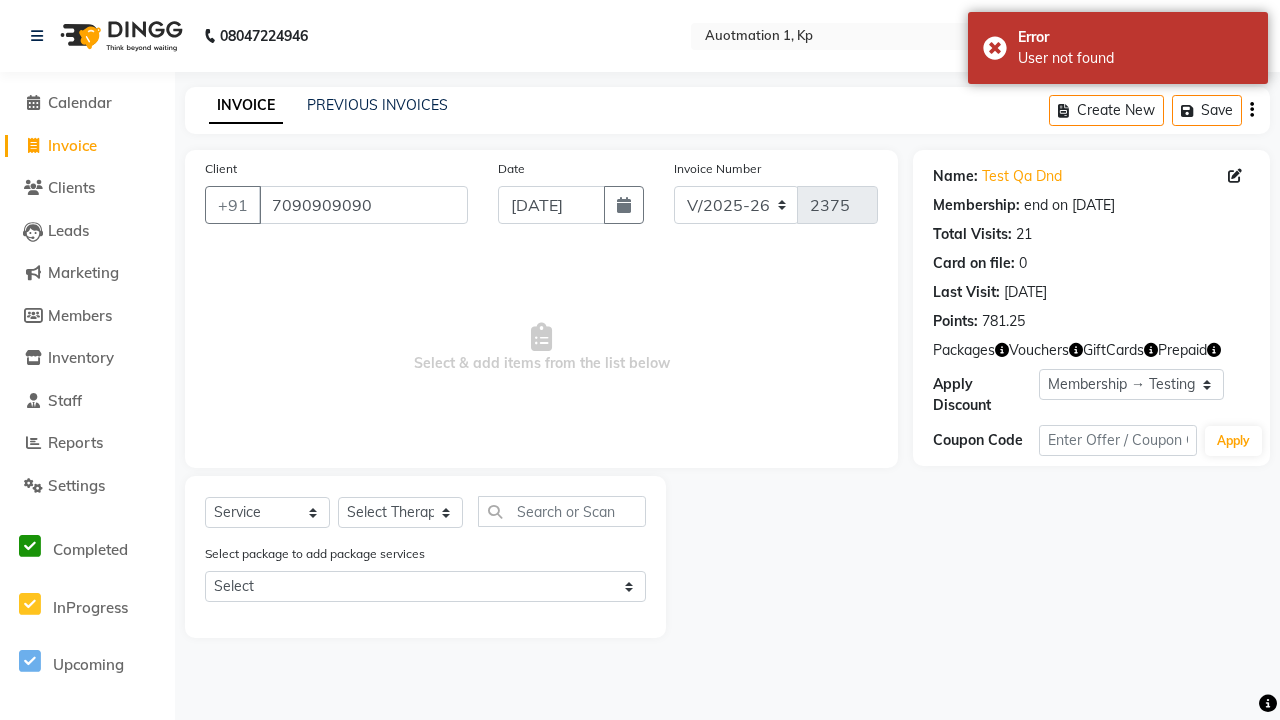 select on "0:" 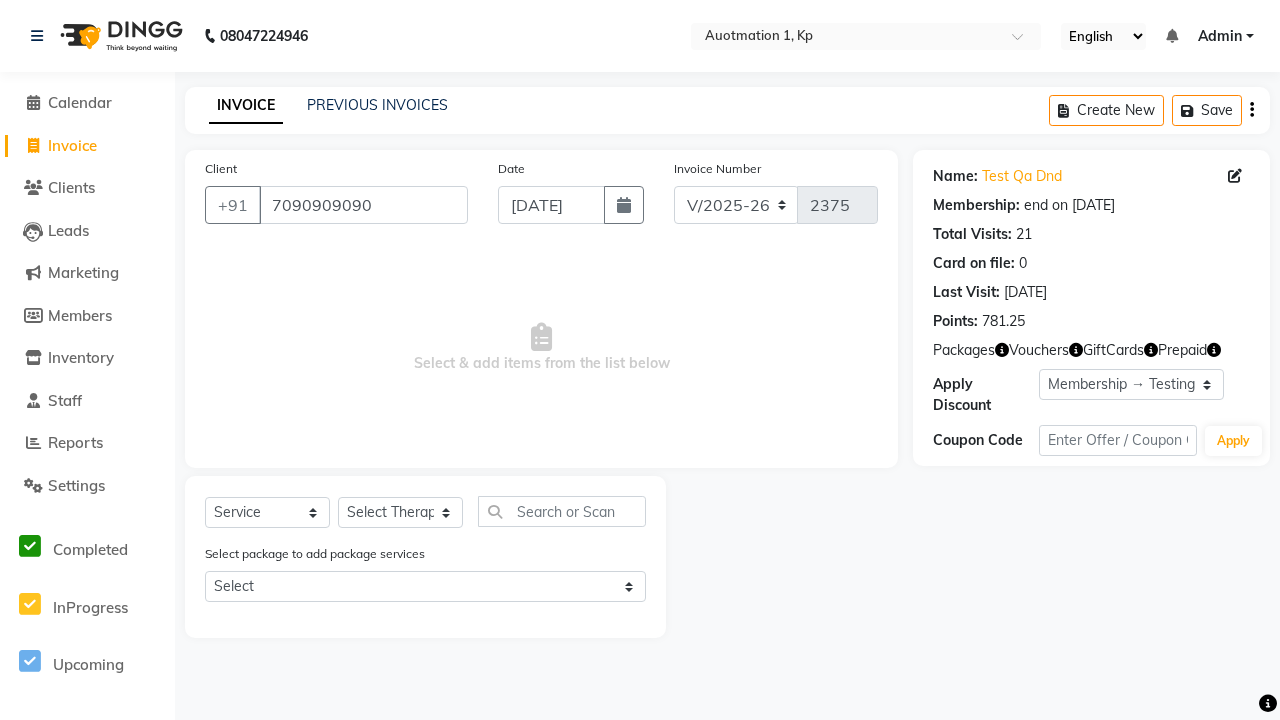 select on "2102" 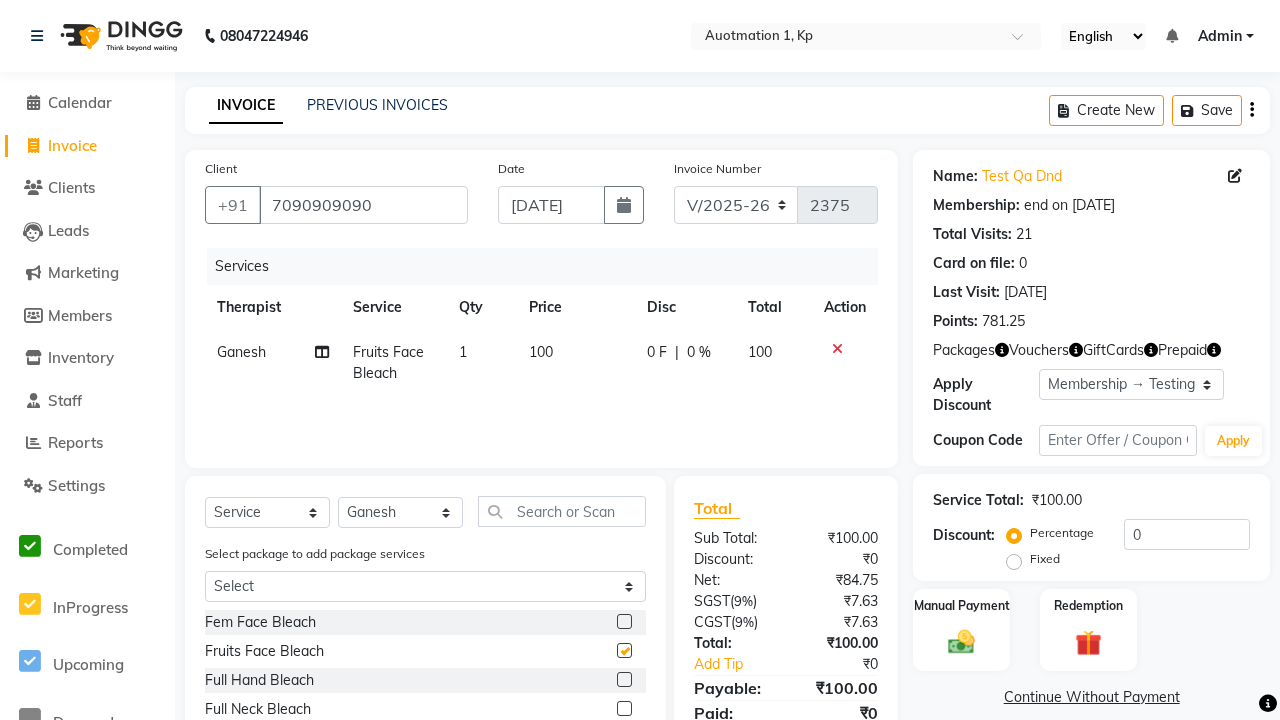 checkbox on "false" 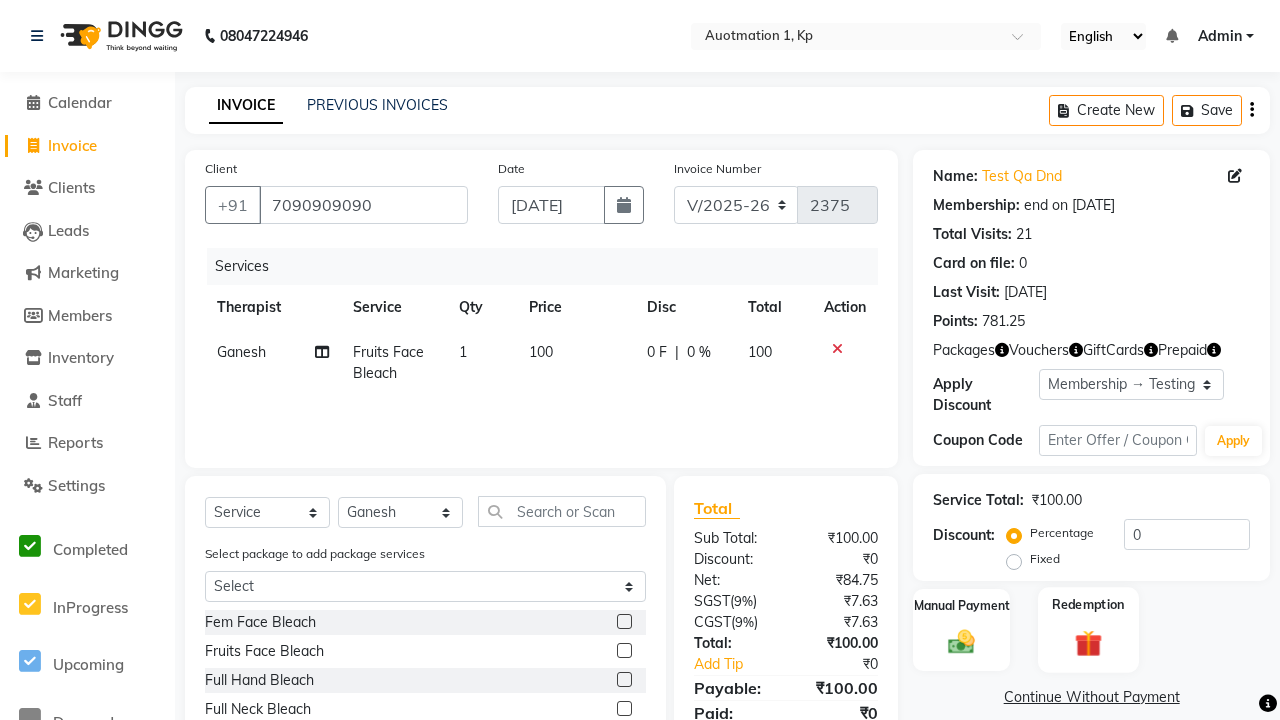 click 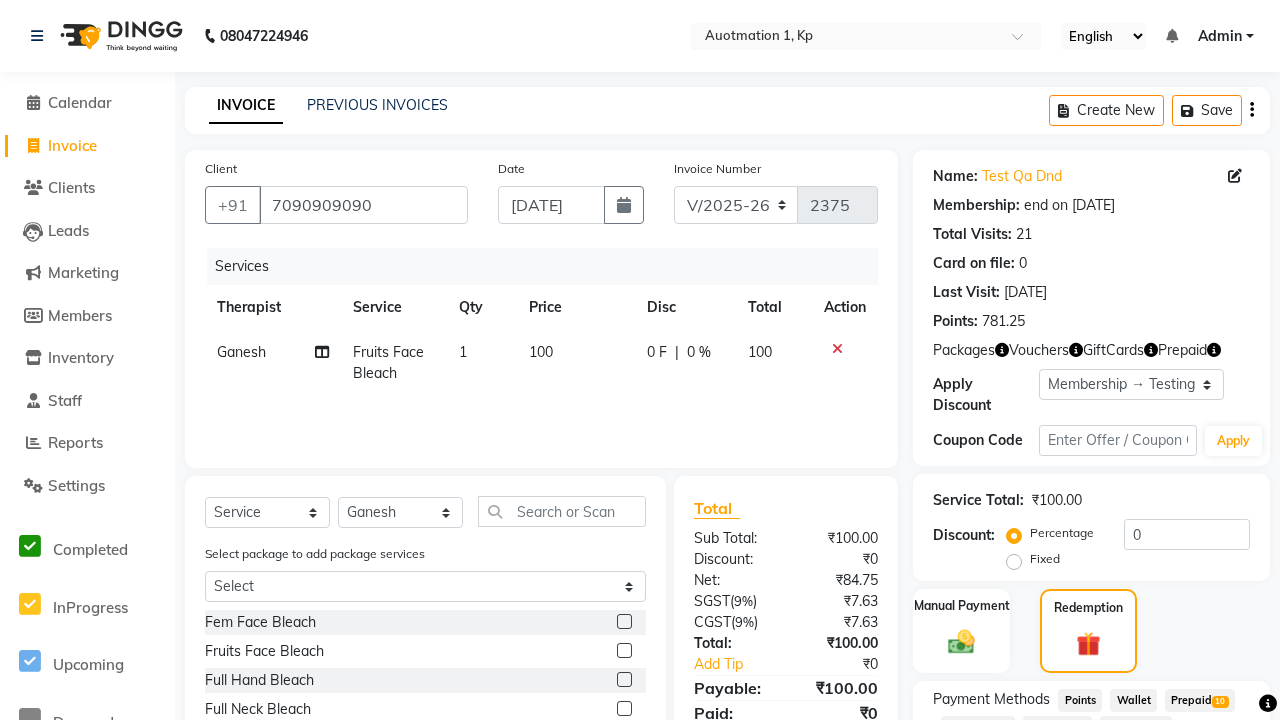 click on "Package  43" 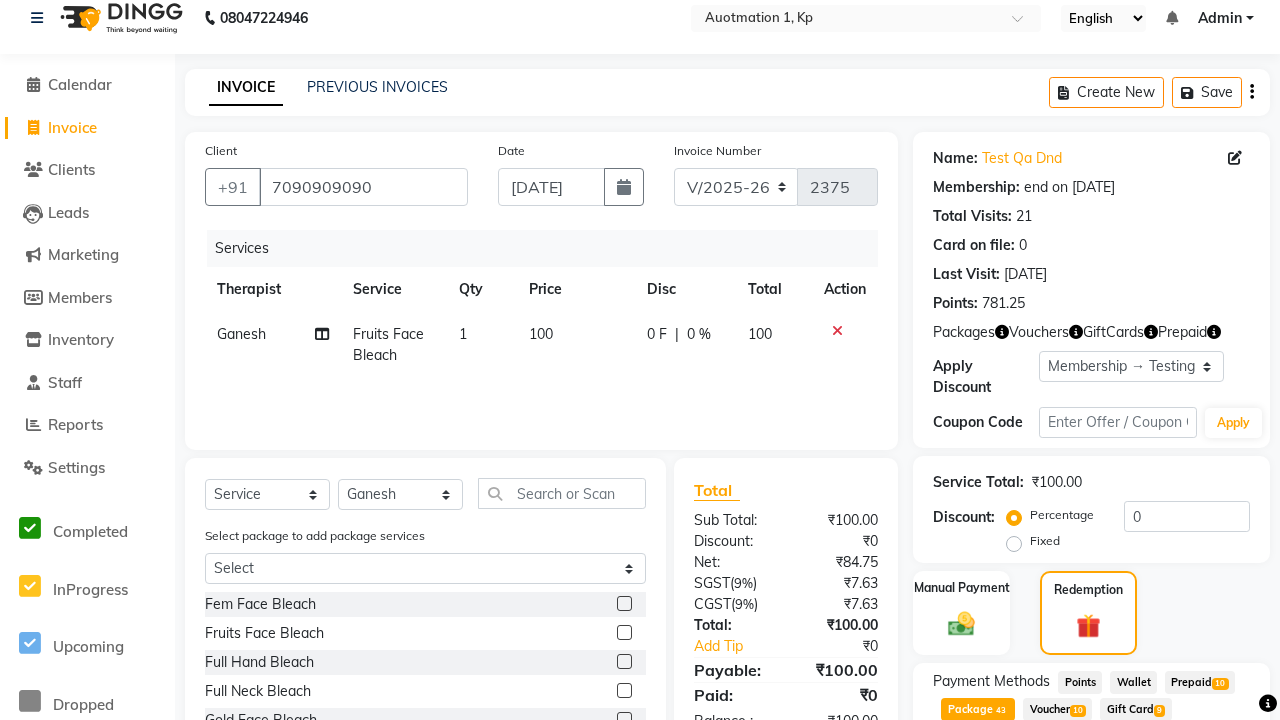 click on "Apply" at bounding box center (1197, 790) 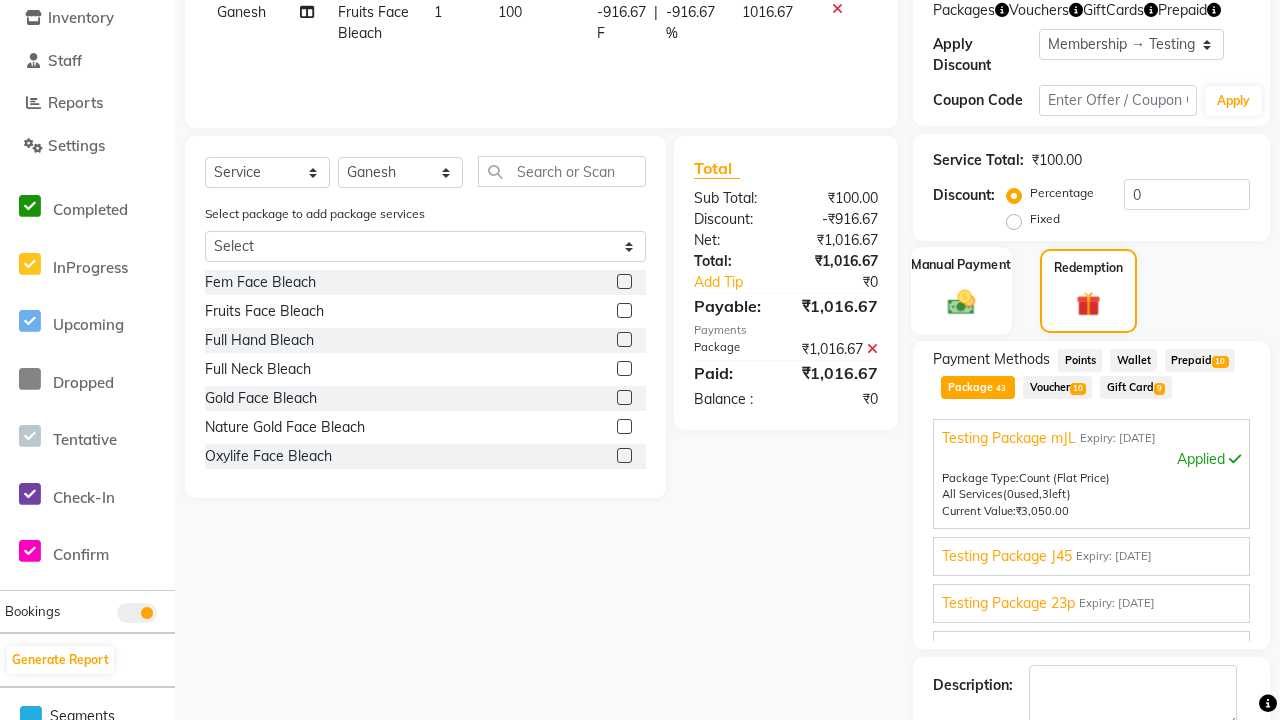 click 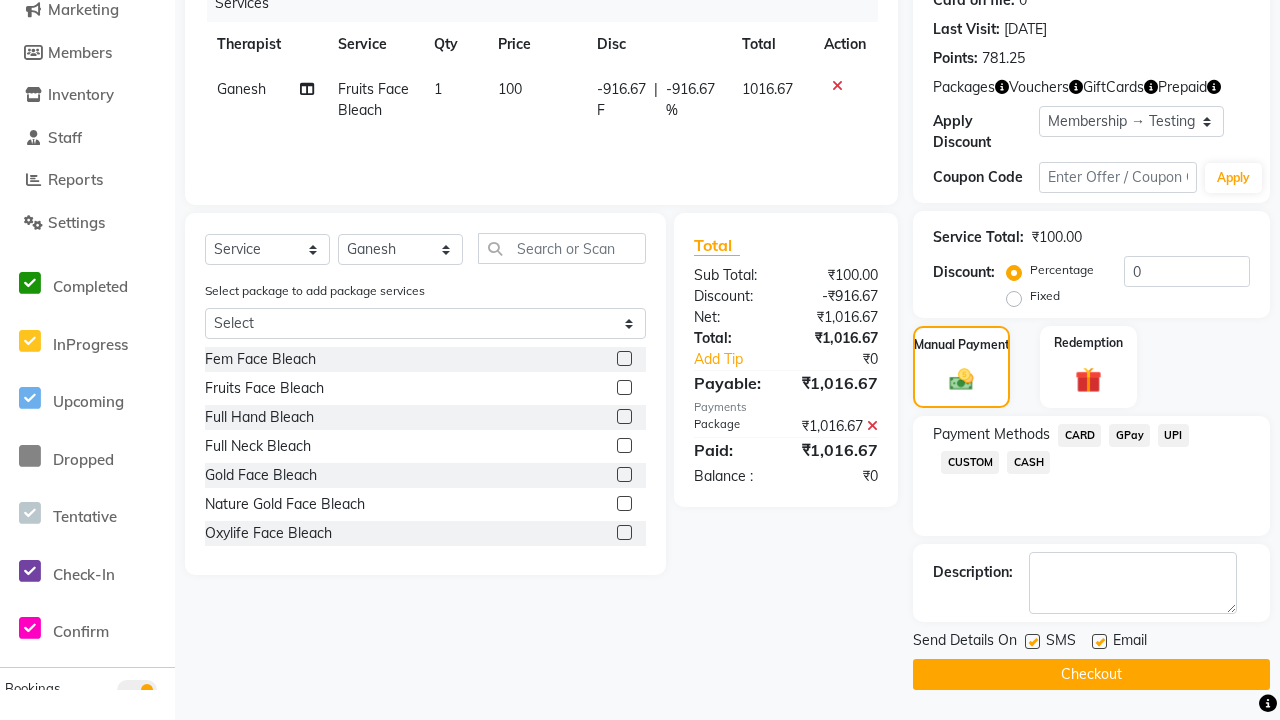 click on "CARD" 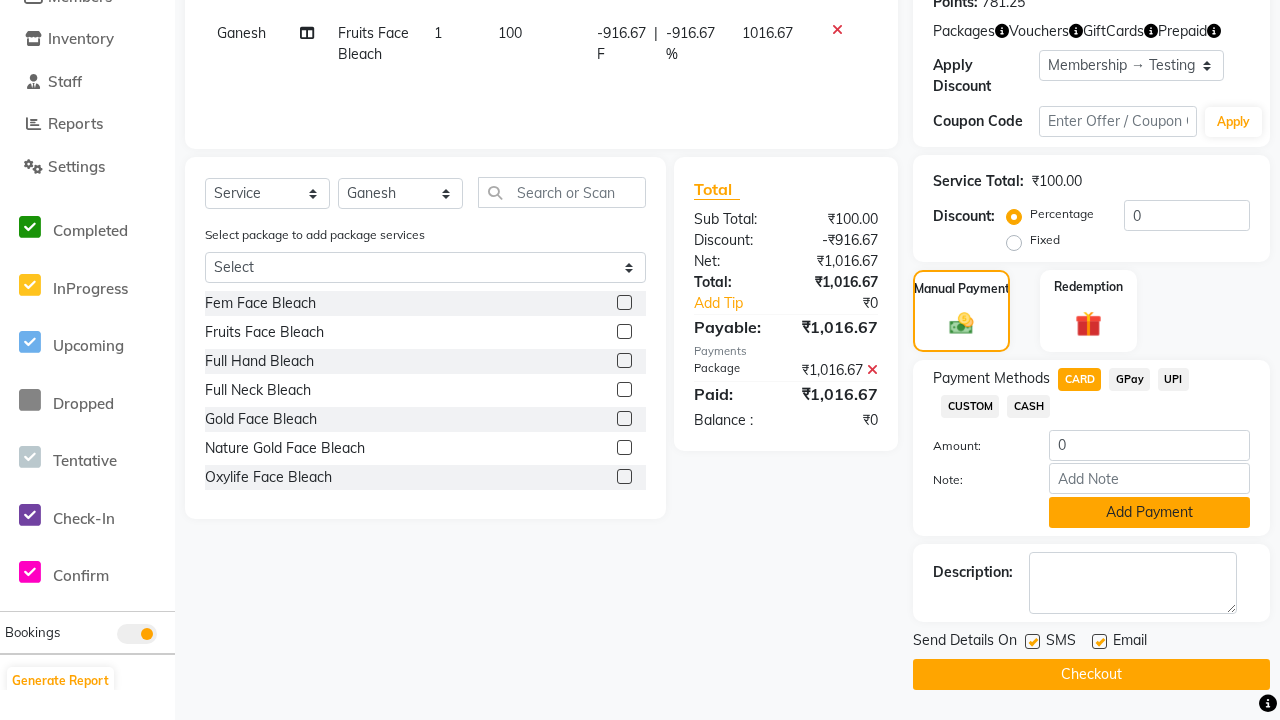 click on "Add Payment" 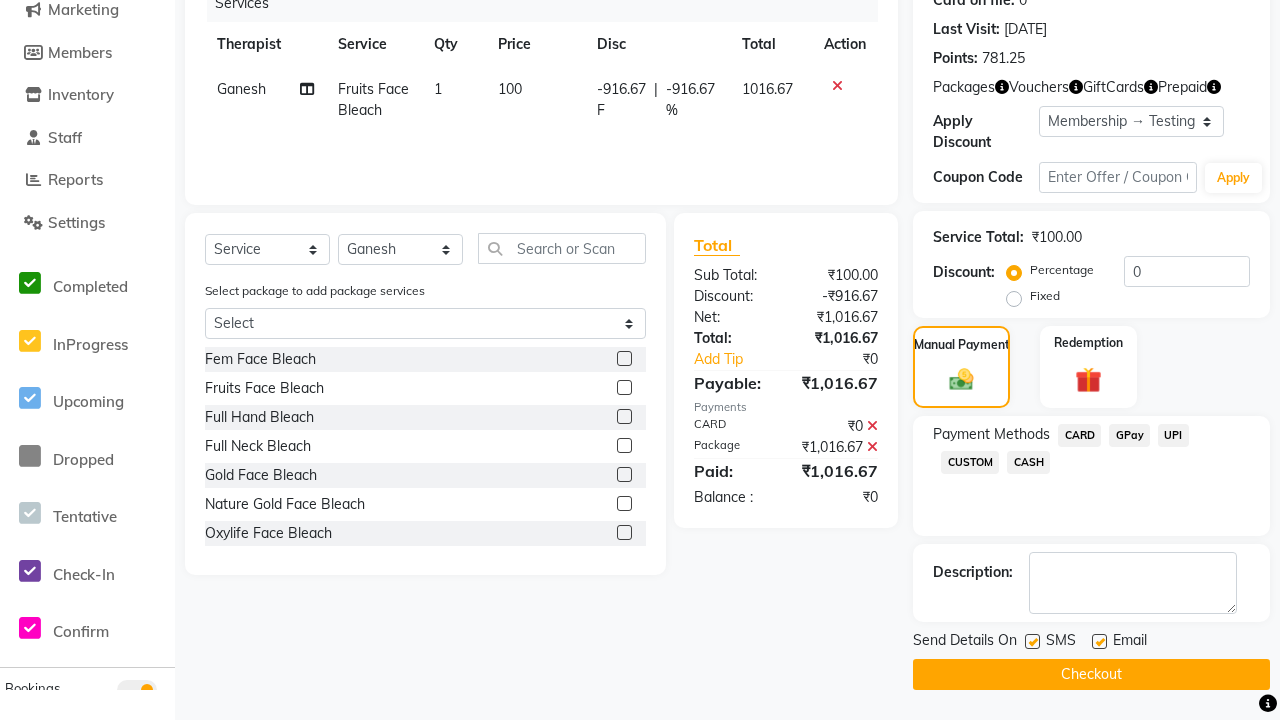 scroll, scrollTop: 263, scrollLeft: 0, axis: vertical 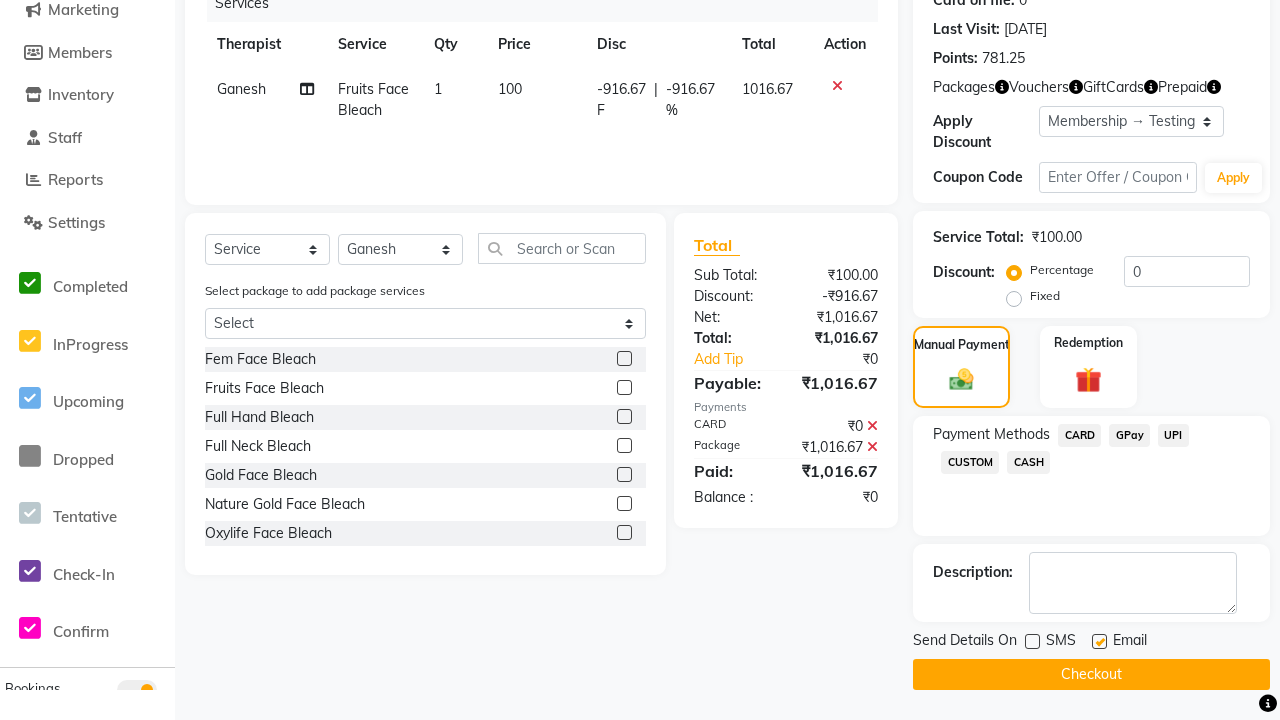 click 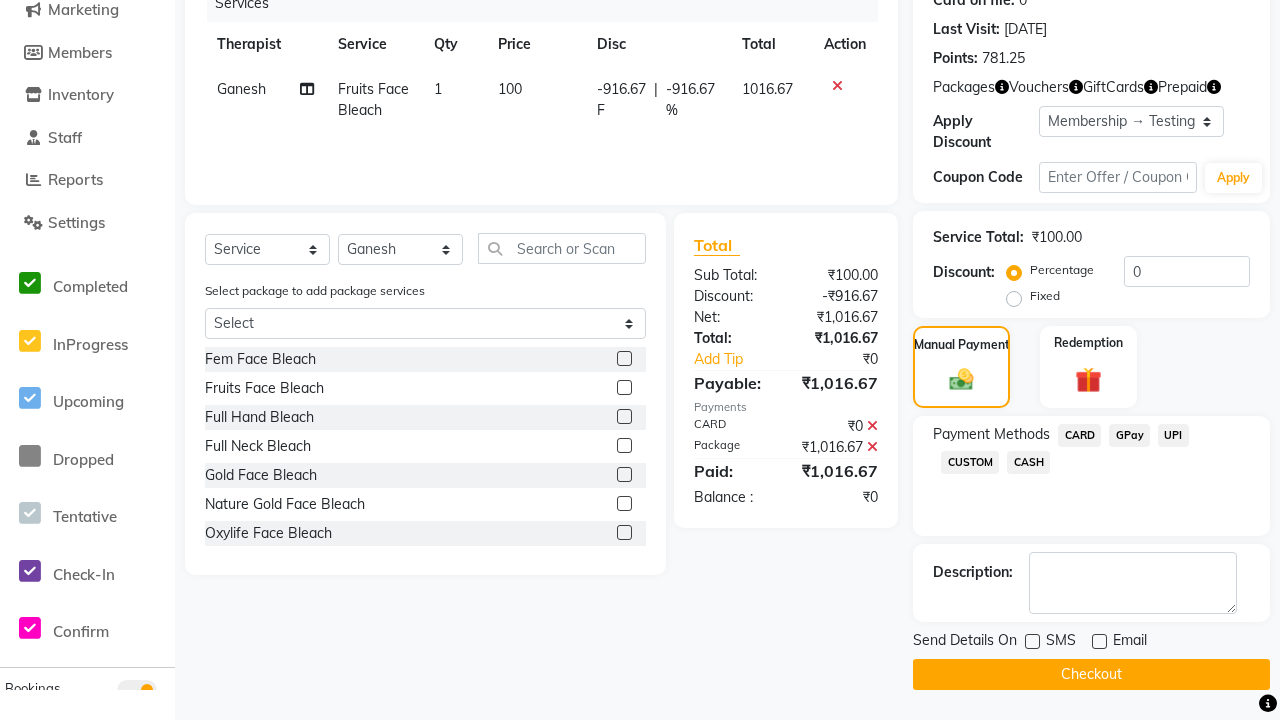 click on "Checkout" 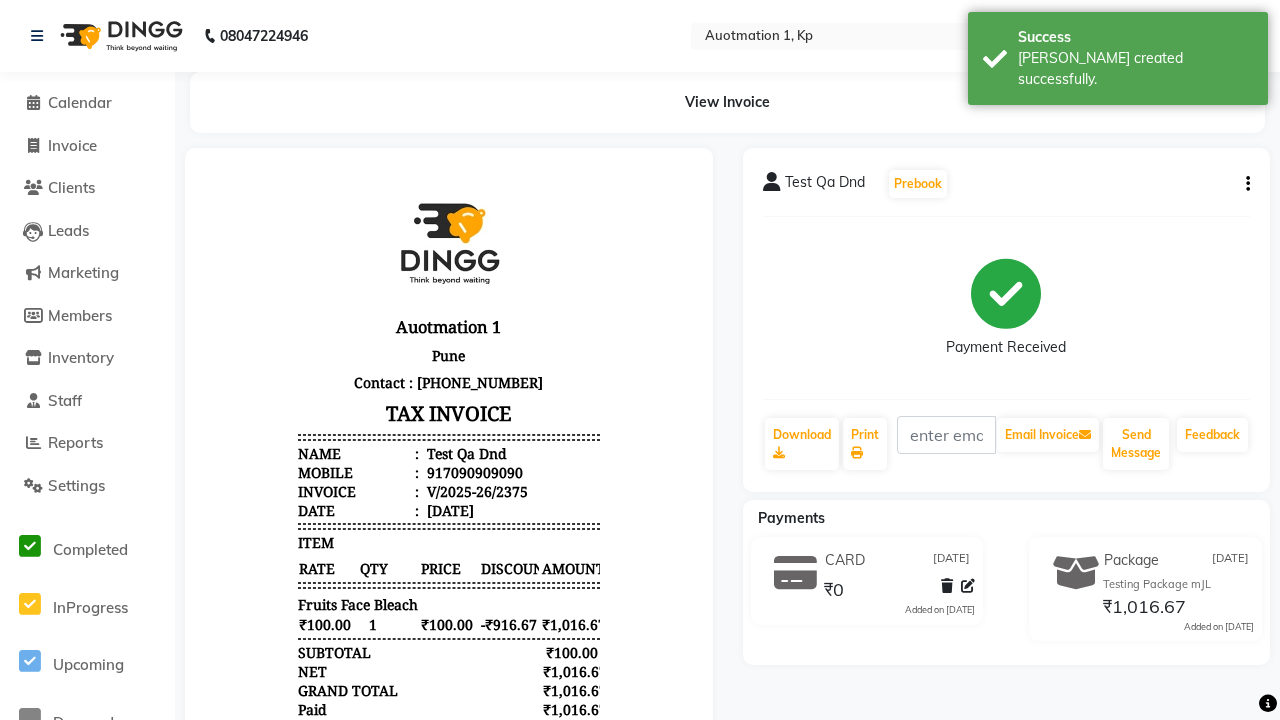 scroll, scrollTop: 0, scrollLeft: 0, axis: both 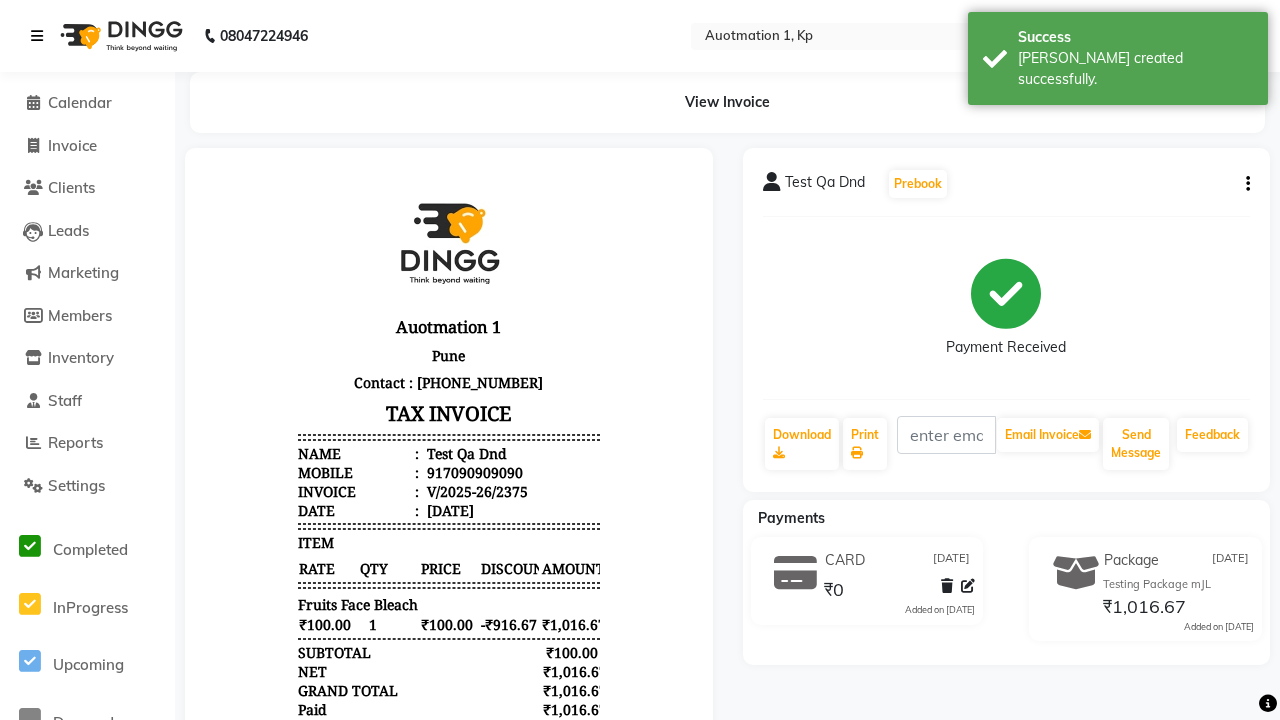 click on "[PERSON_NAME] created successfully." at bounding box center [1135, 69] 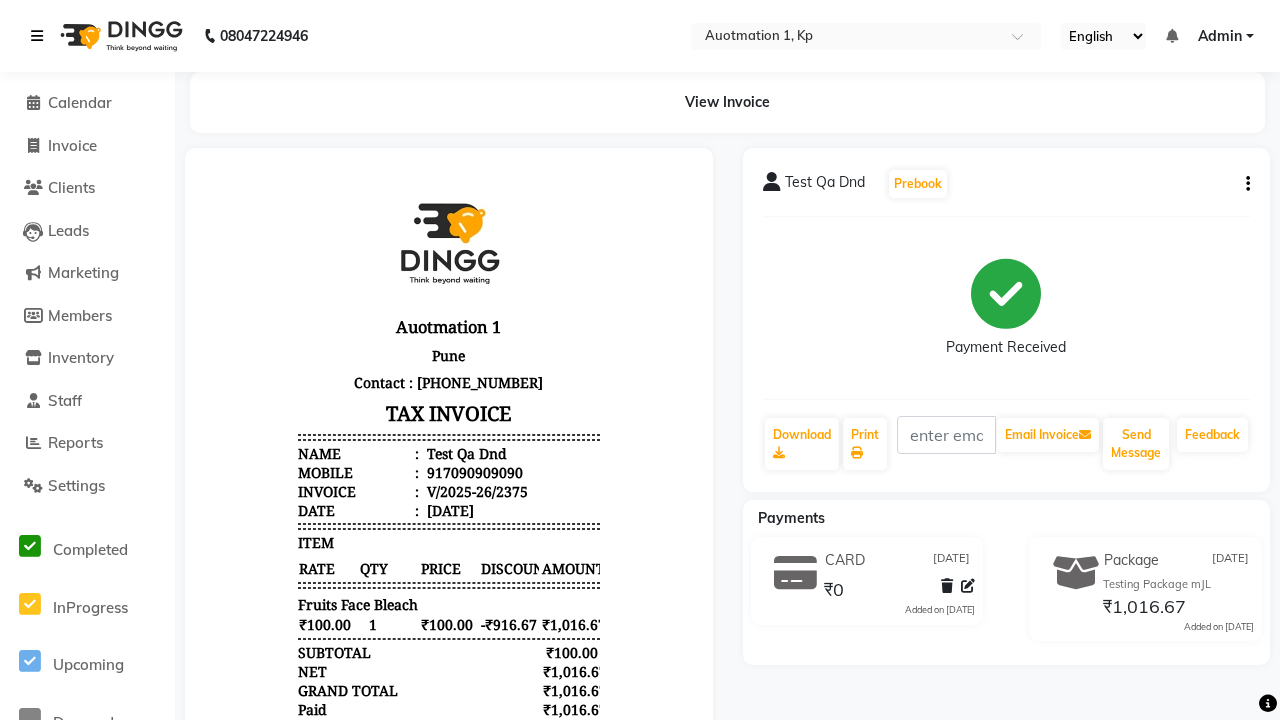 click at bounding box center [37, 36] 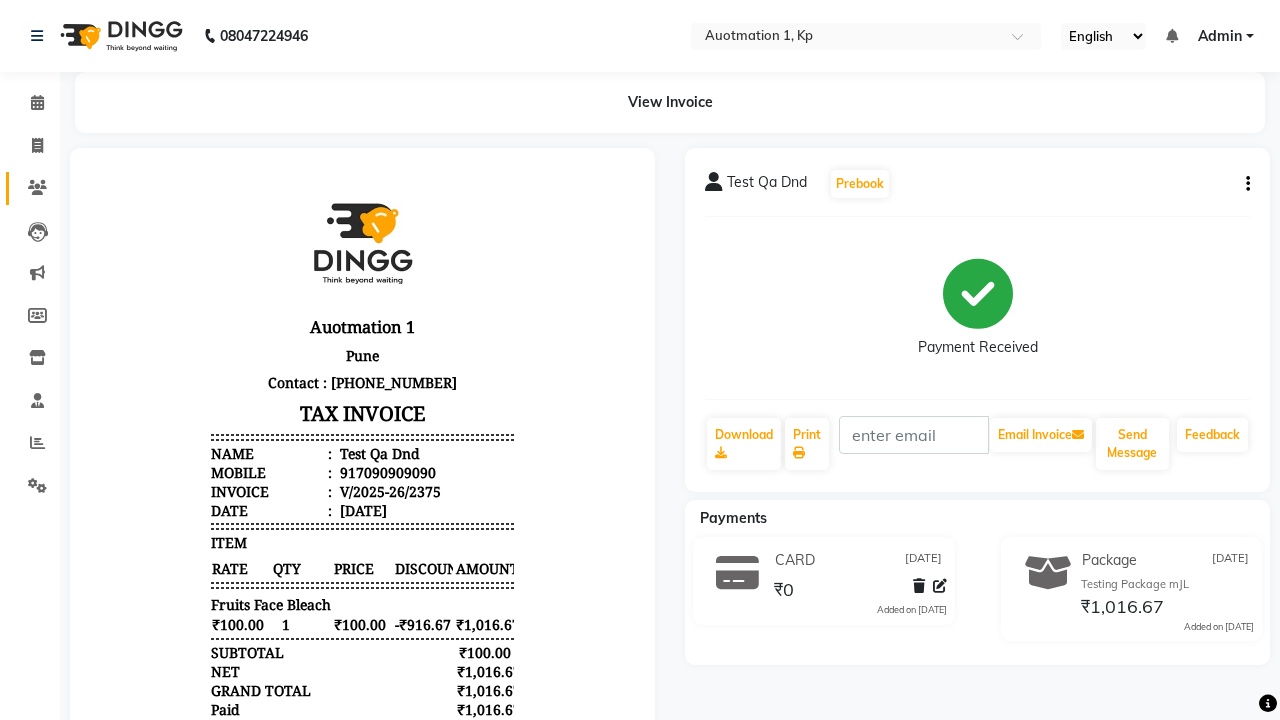 click 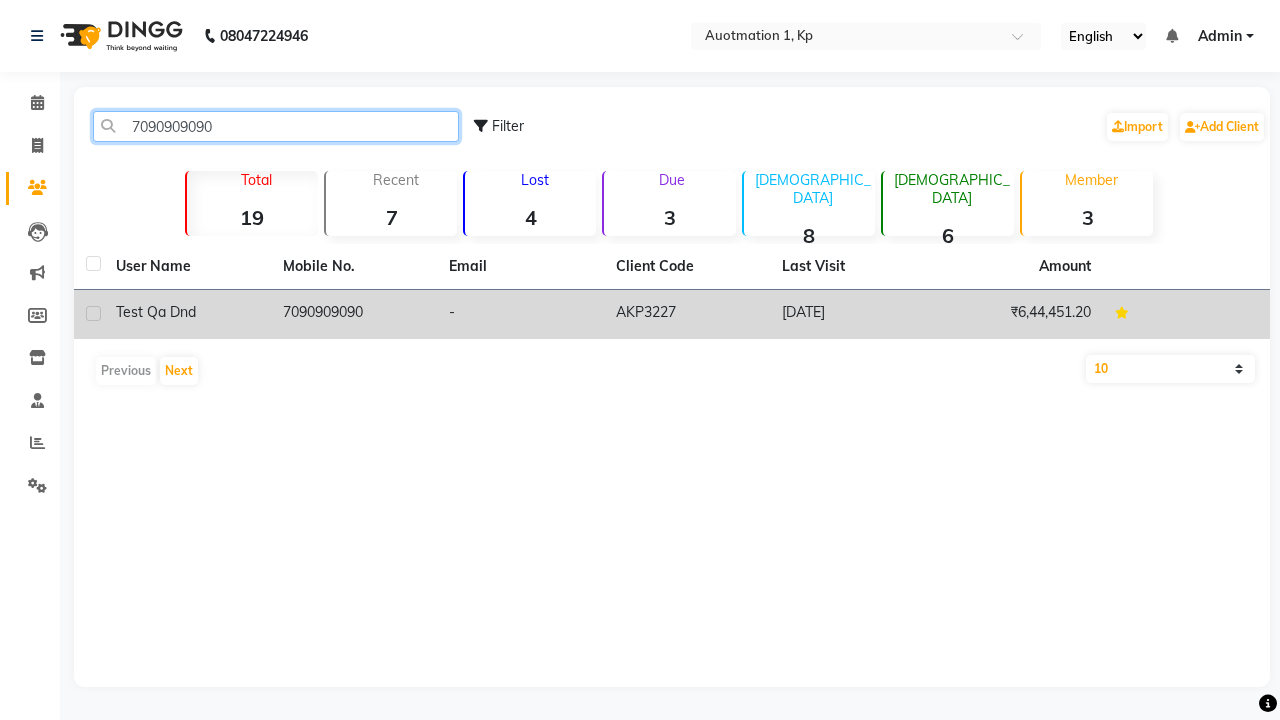 type on "7090909090" 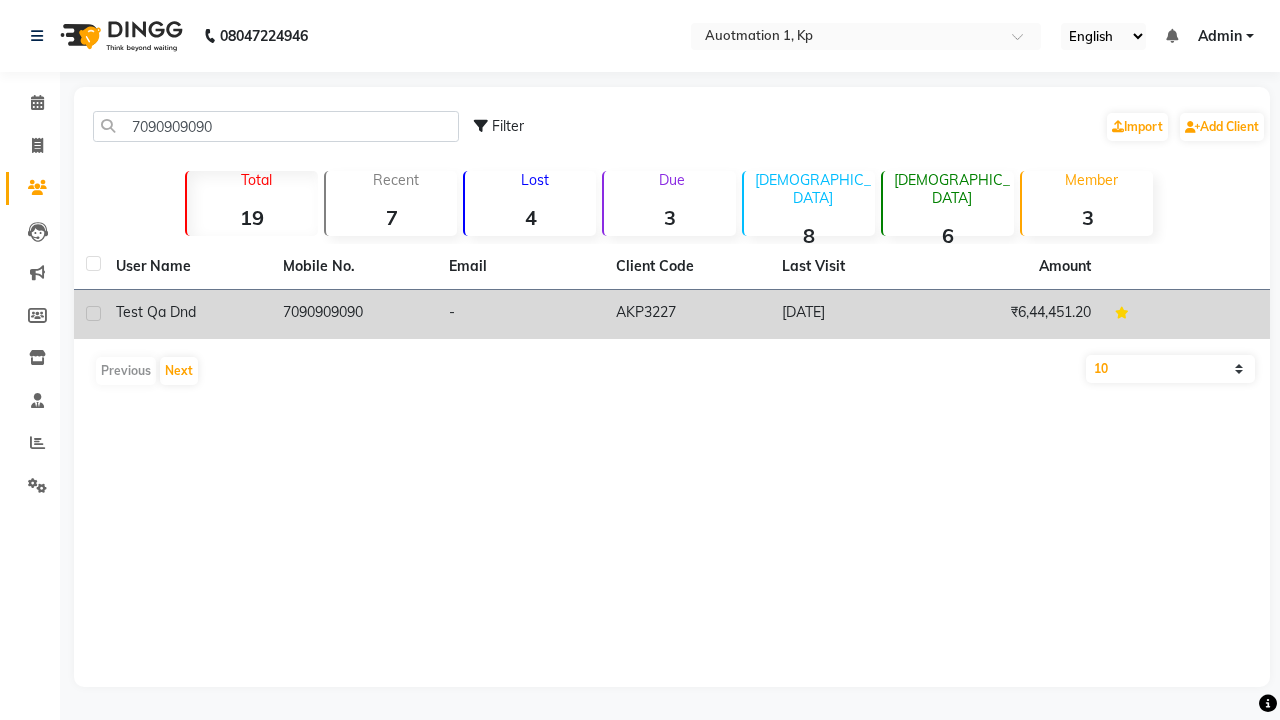 click on "7090909090" 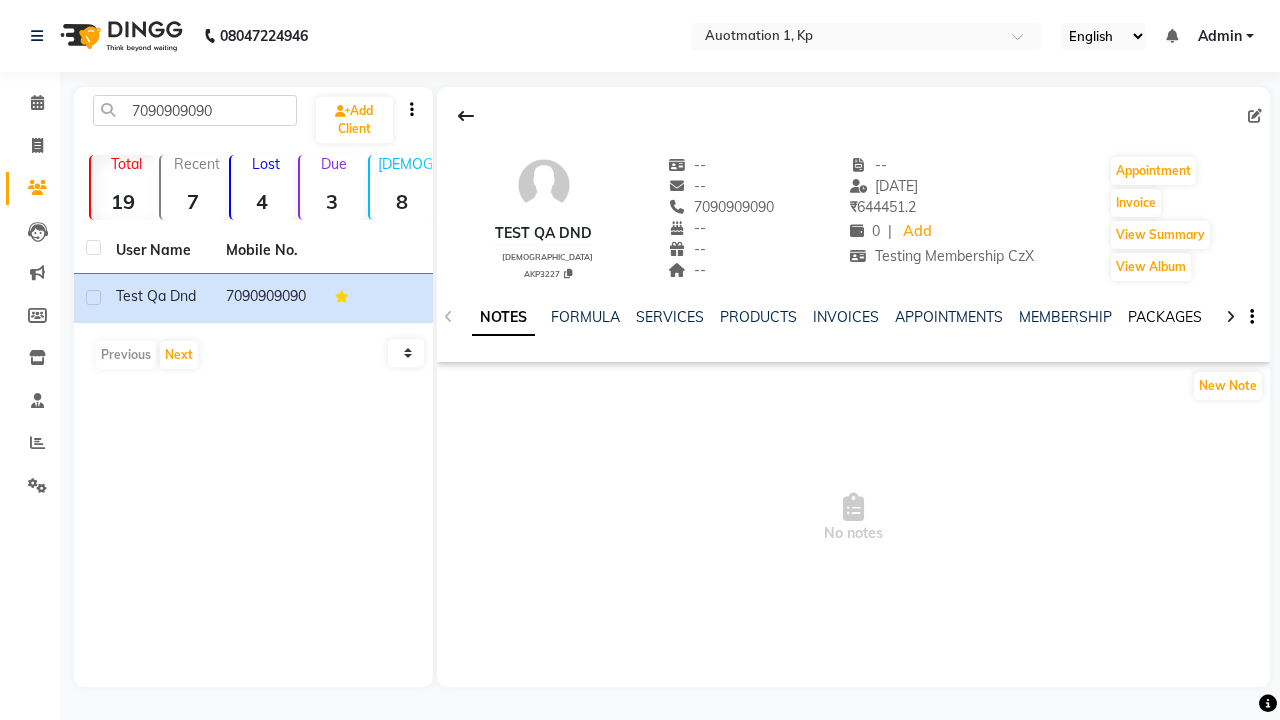 click on "PACKAGES" 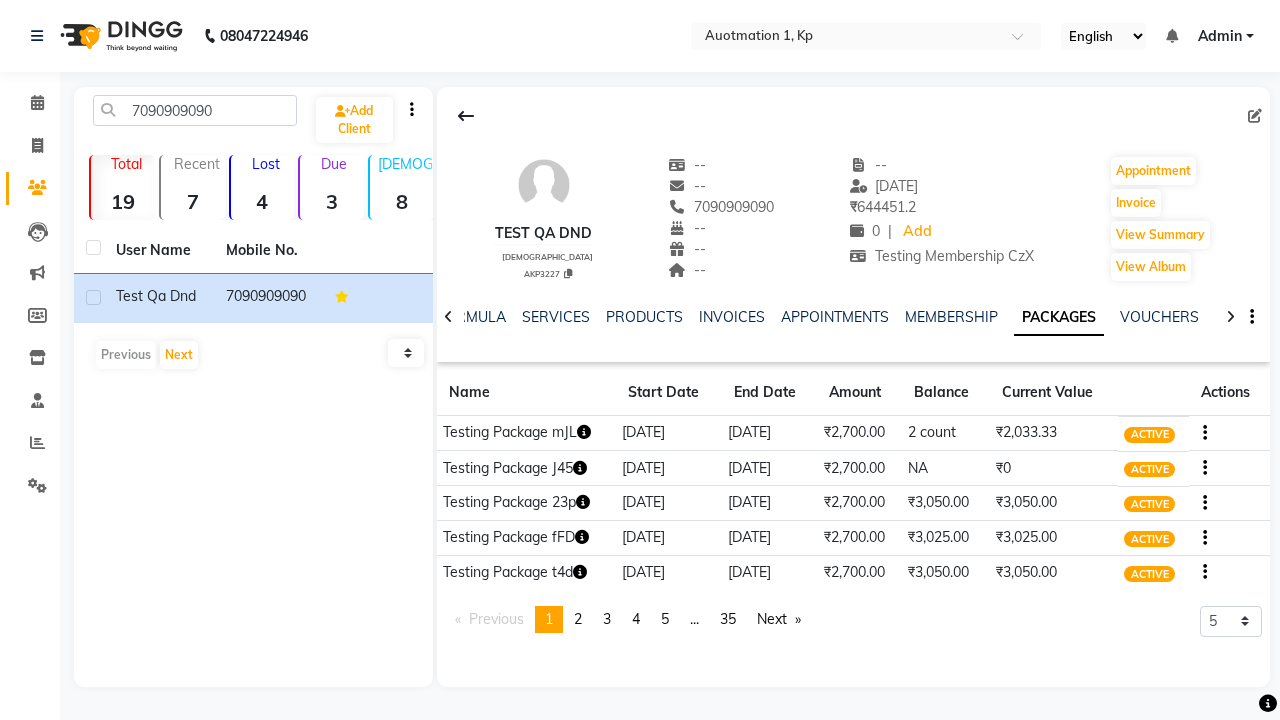 click 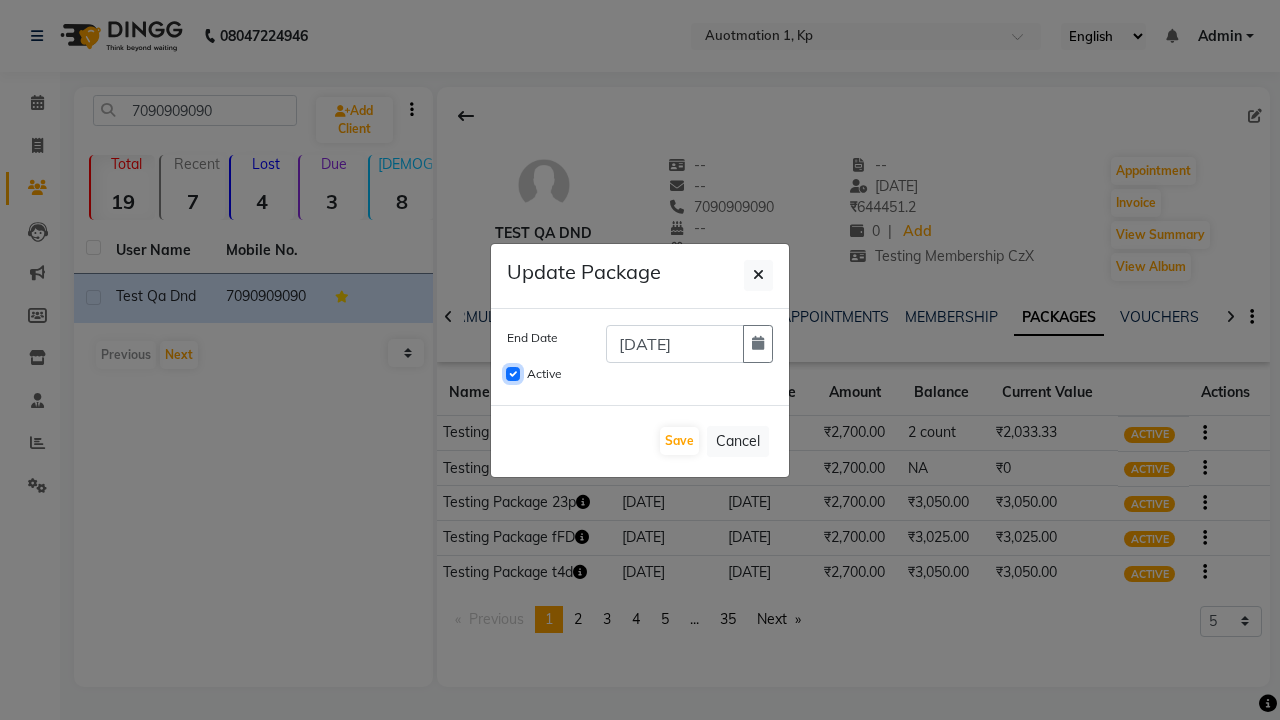 click on "Active" at bounding box center [513, 374] 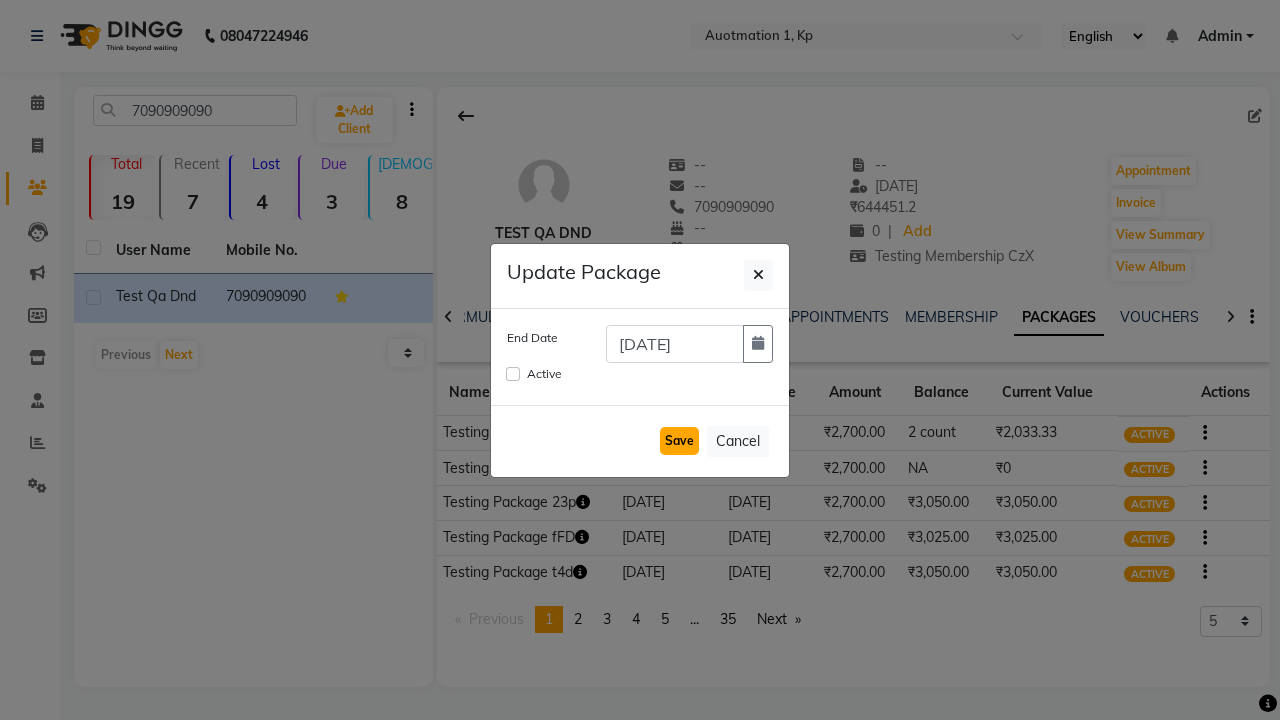 click on "Save" 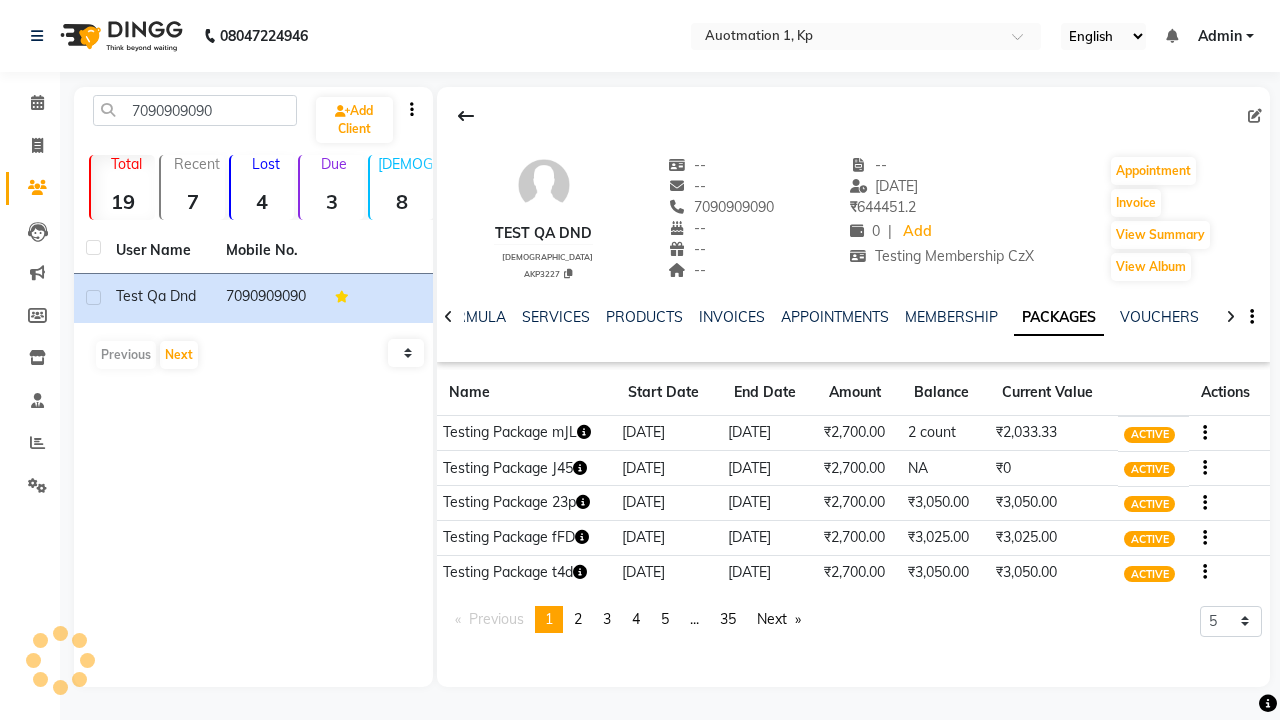 type 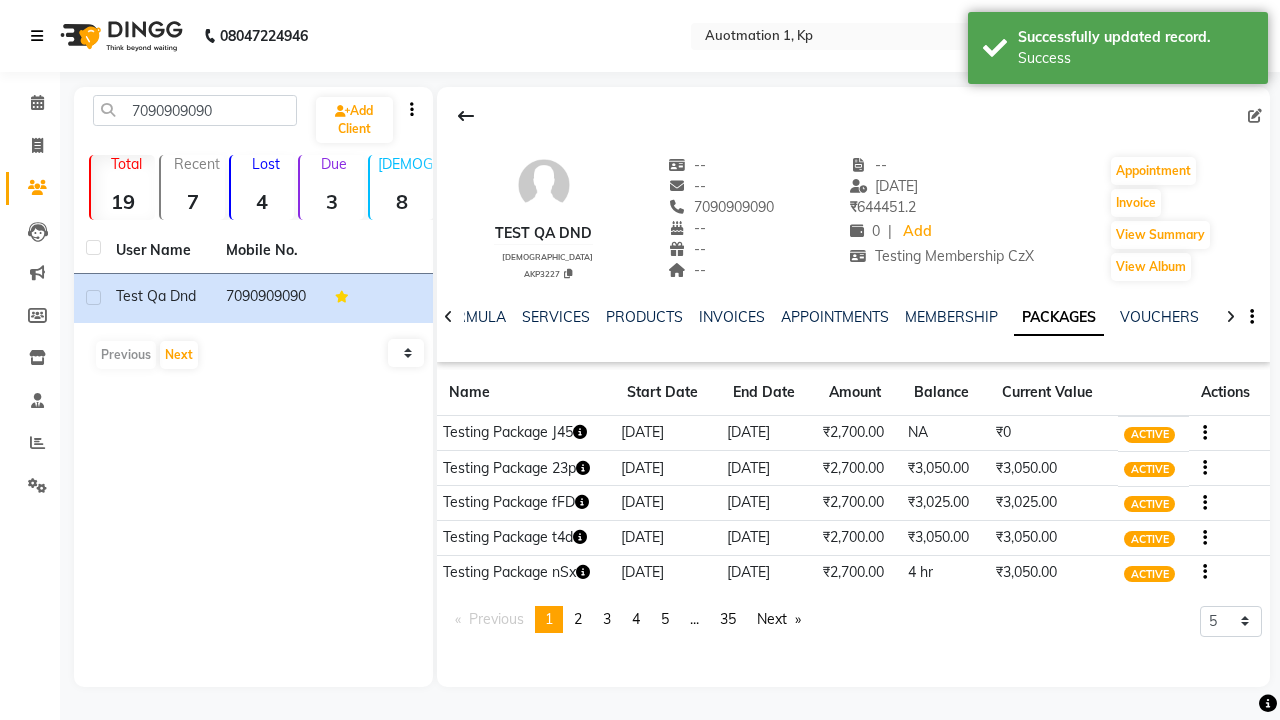 click on "Success" at bounding box center (1135, 58) 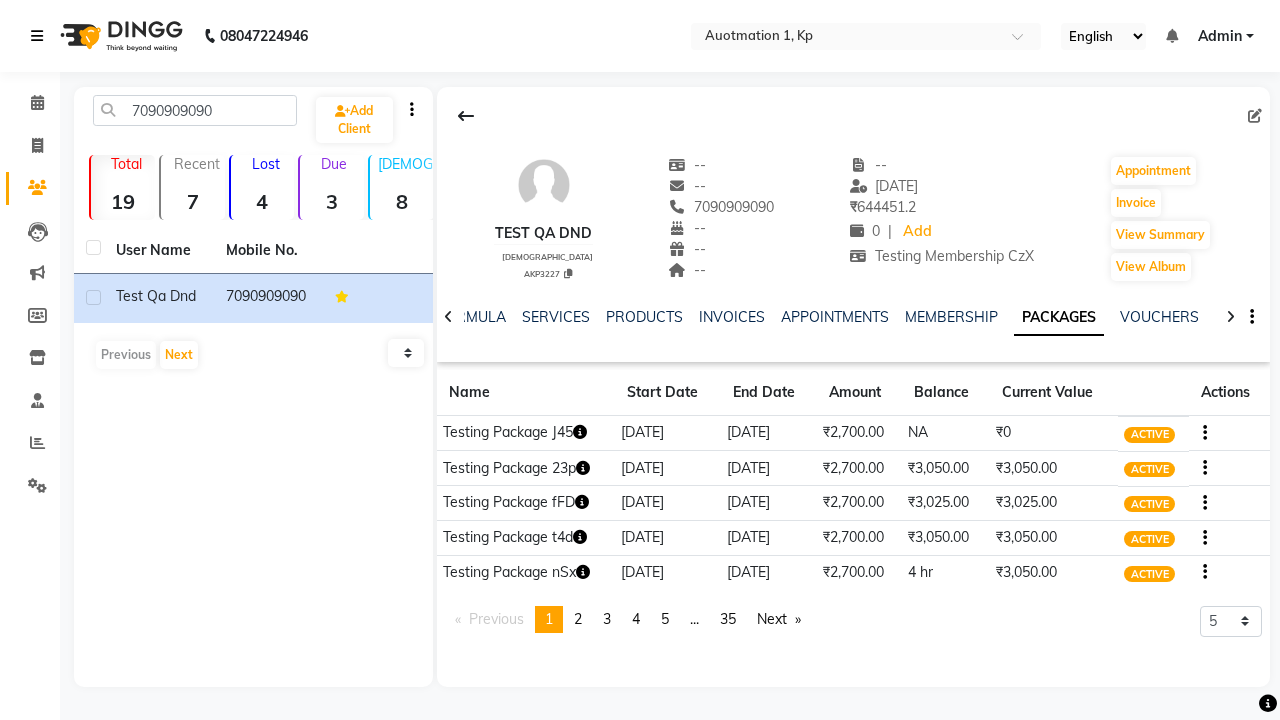 click at bounding box center (37, 36) 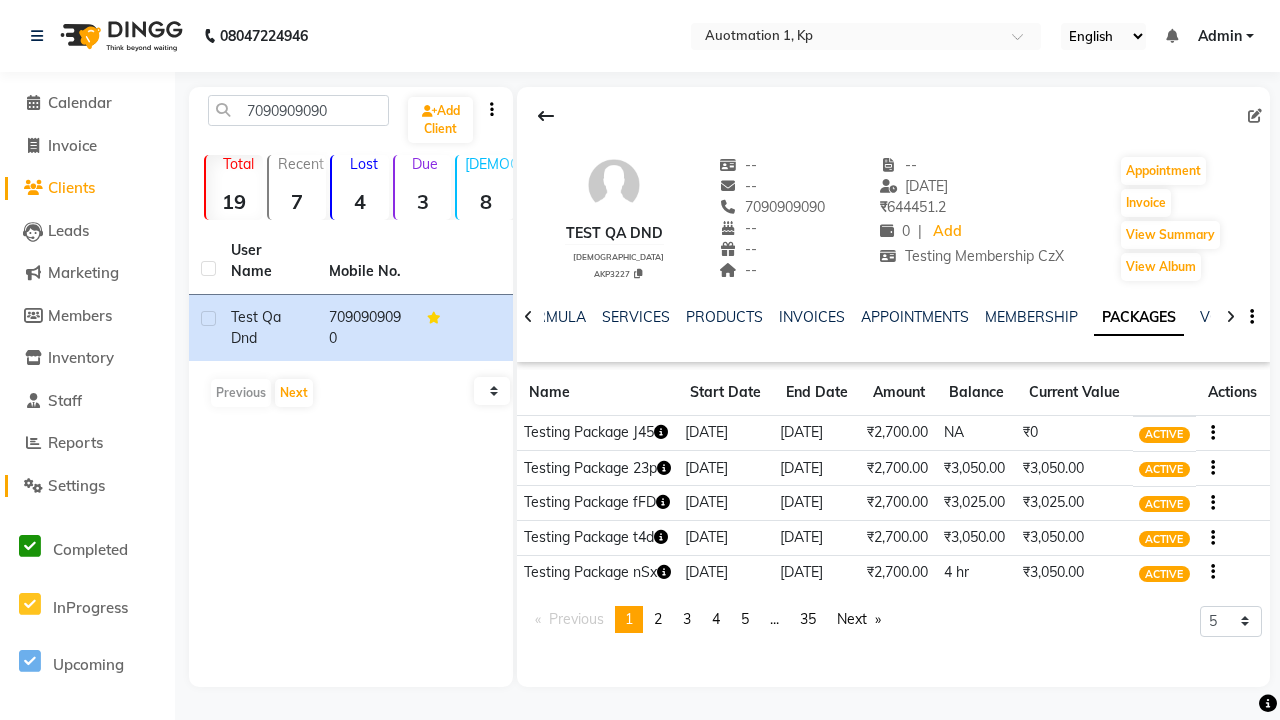 click on "Settings" 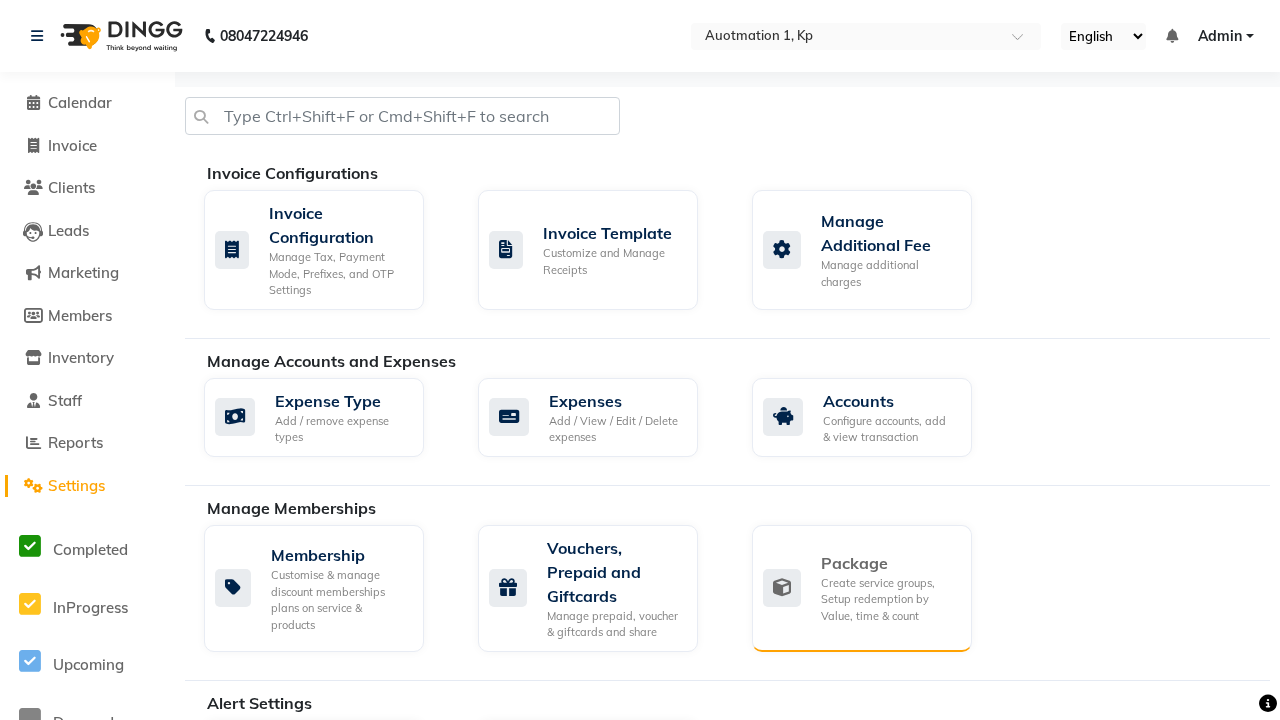 click on "Package" 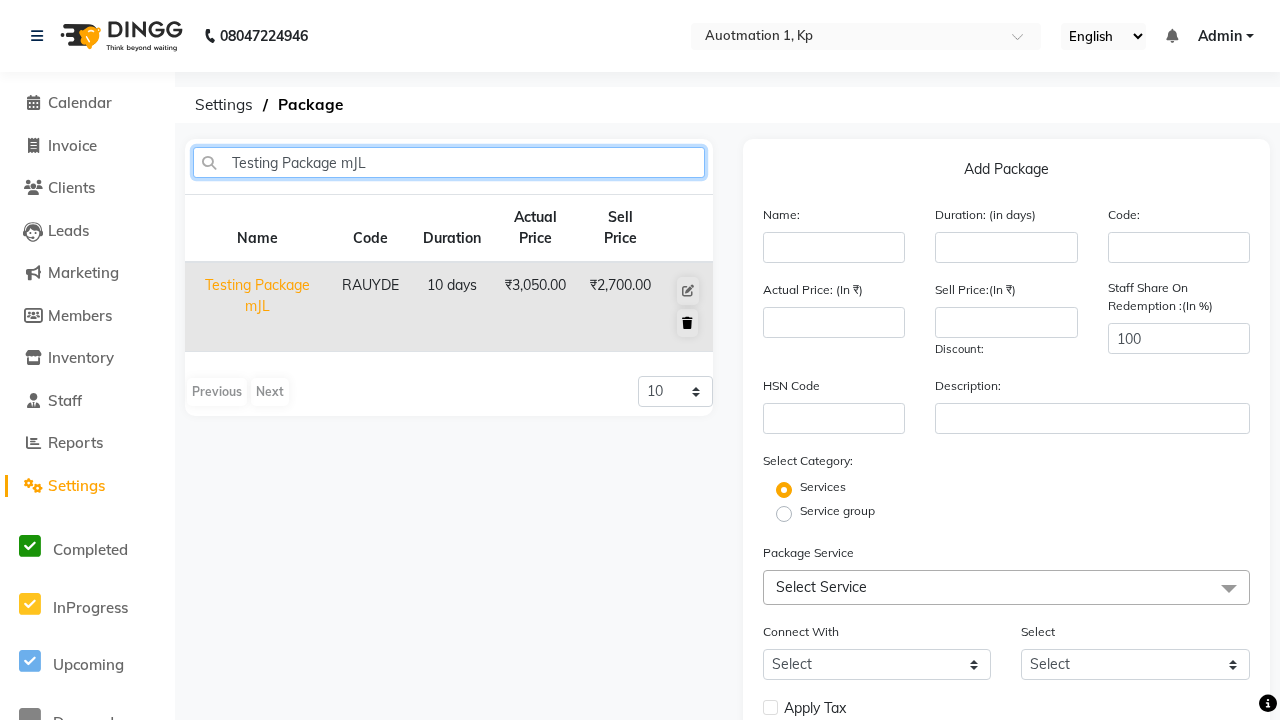 type on "Testing Package mJL" 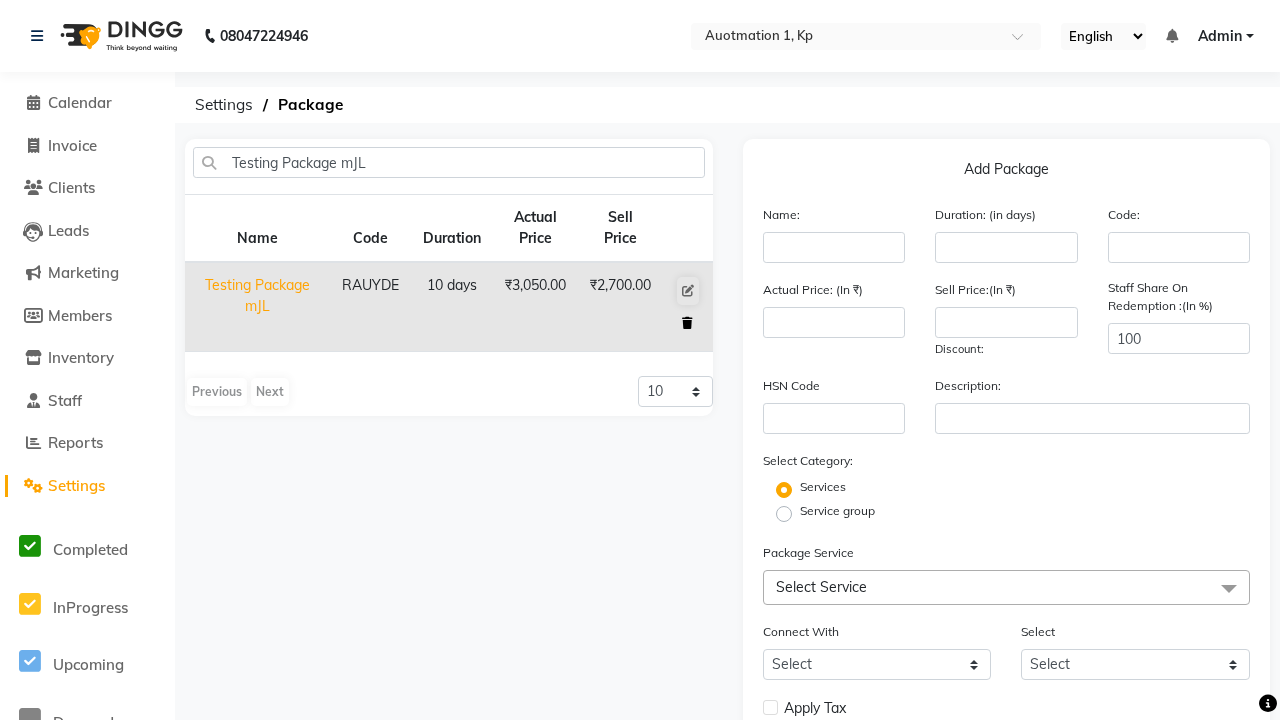 click 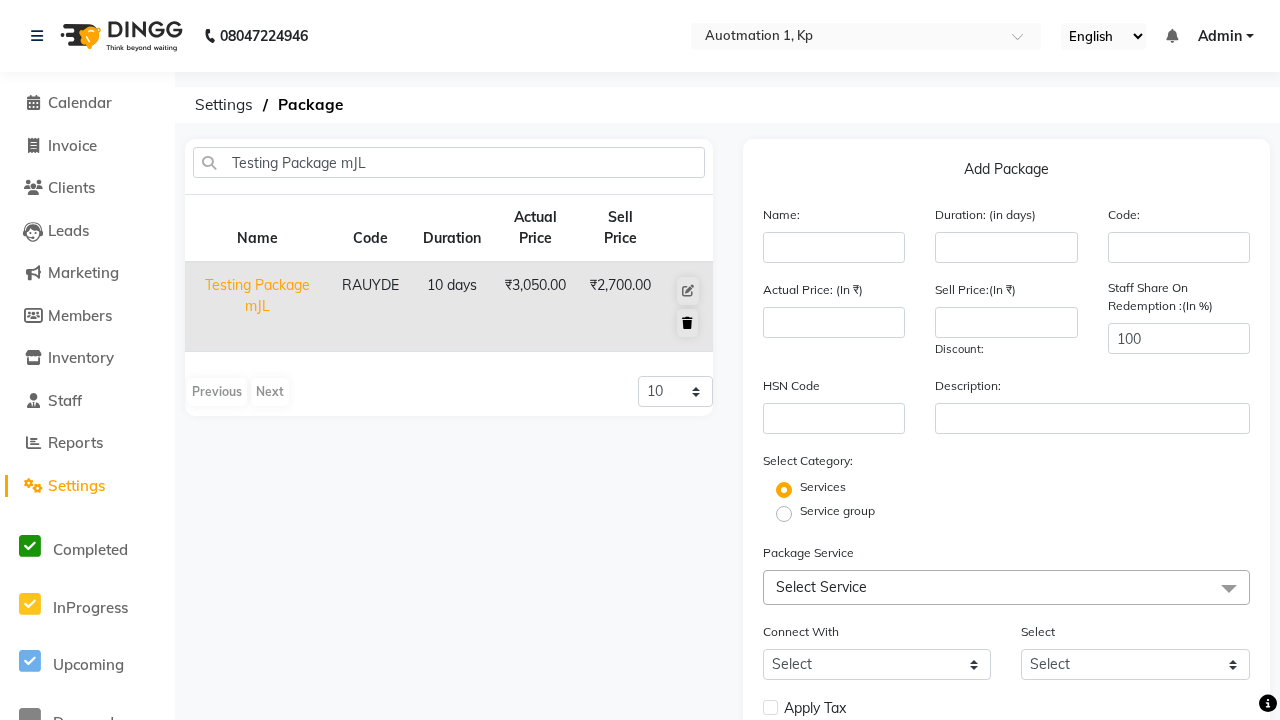 type 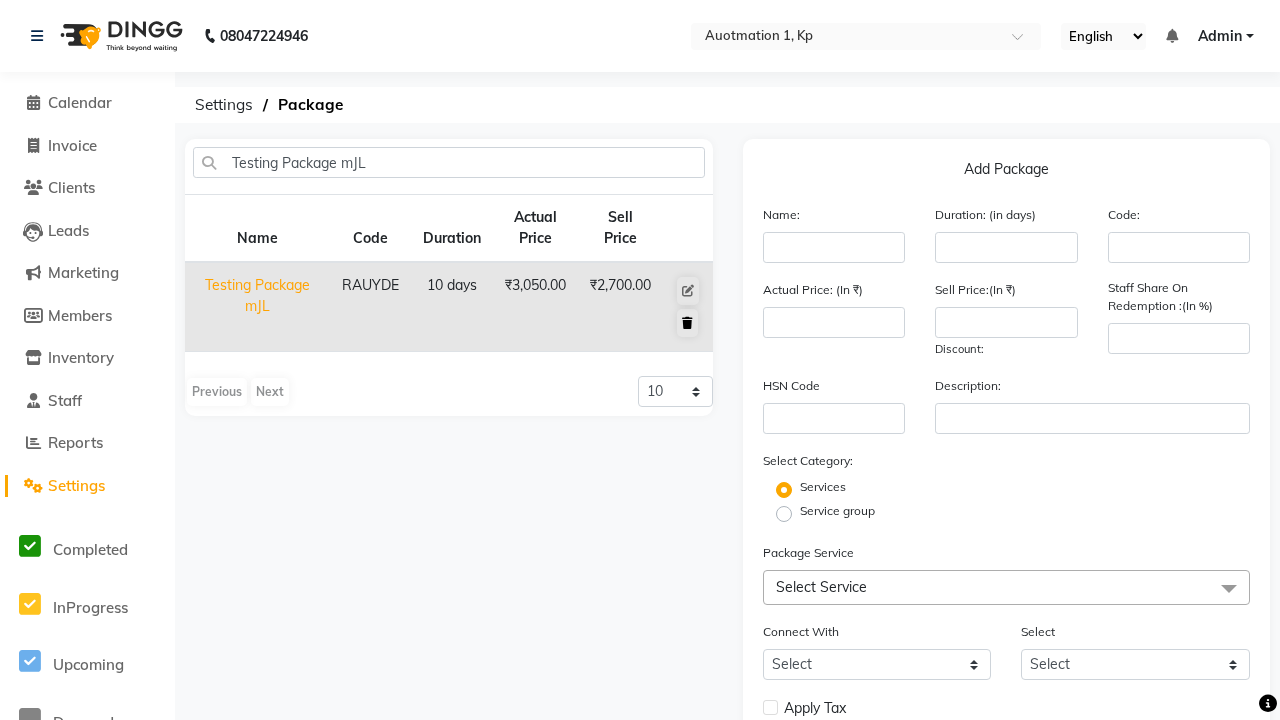 select 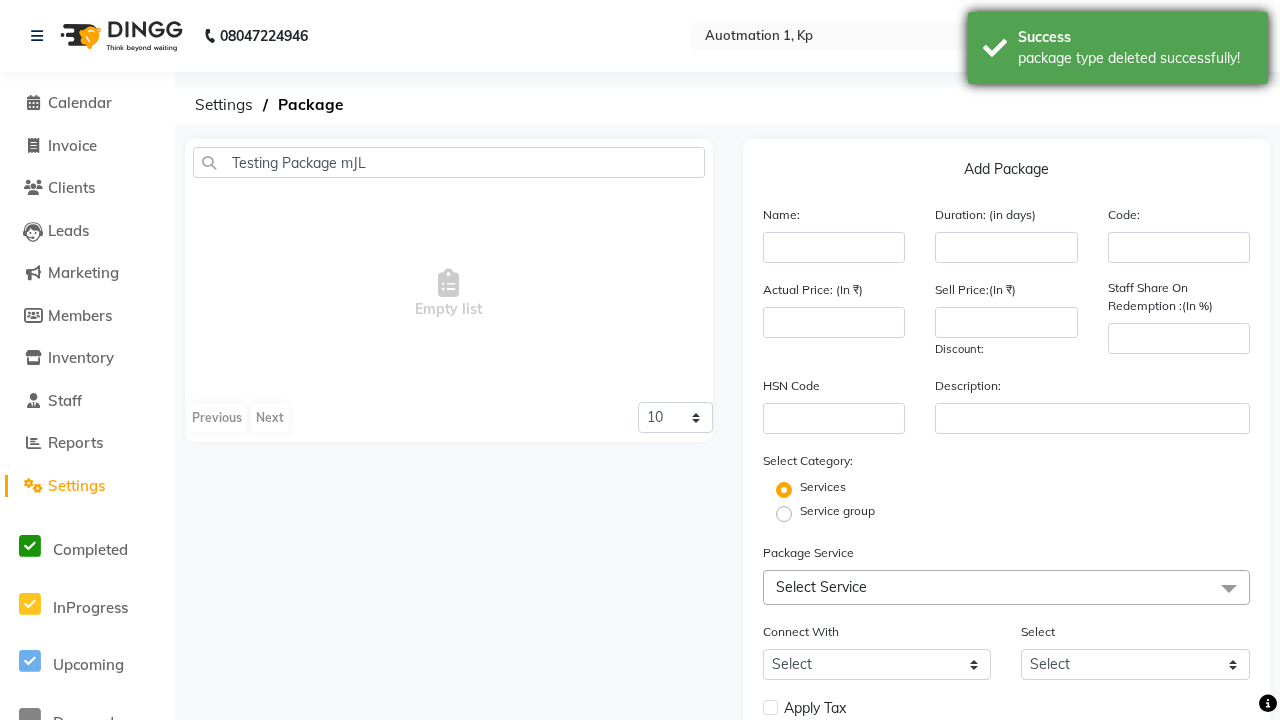 click on "package type deleted successfully!" at bounding box center [1135, 58] 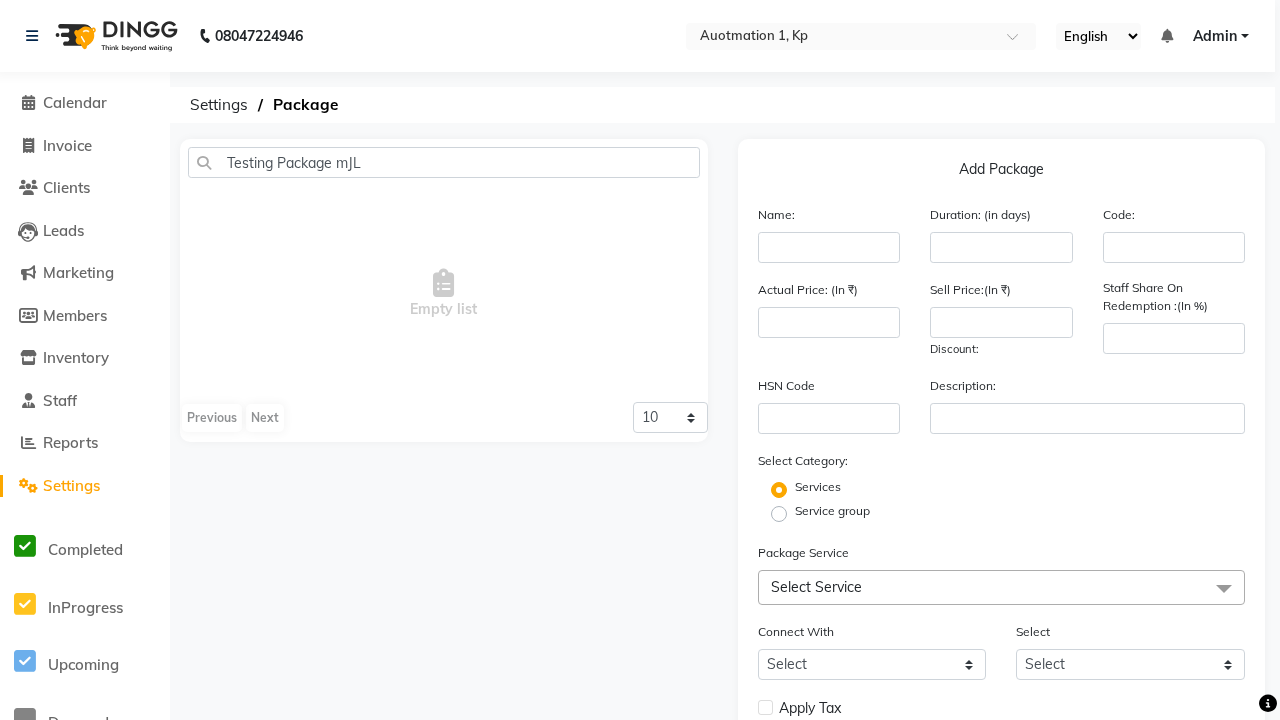 click on "Admin" at bounding box center [1215, 36] 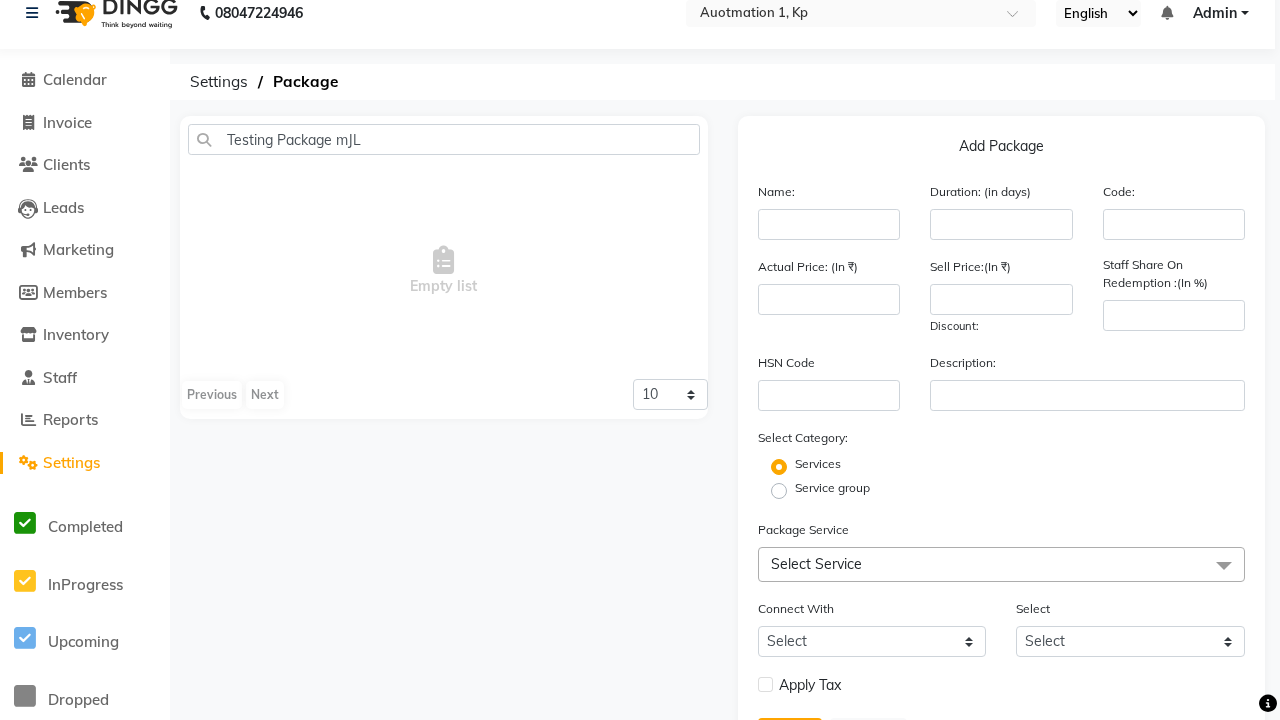 click on "Sign out" at bounding box center (0, 0) 